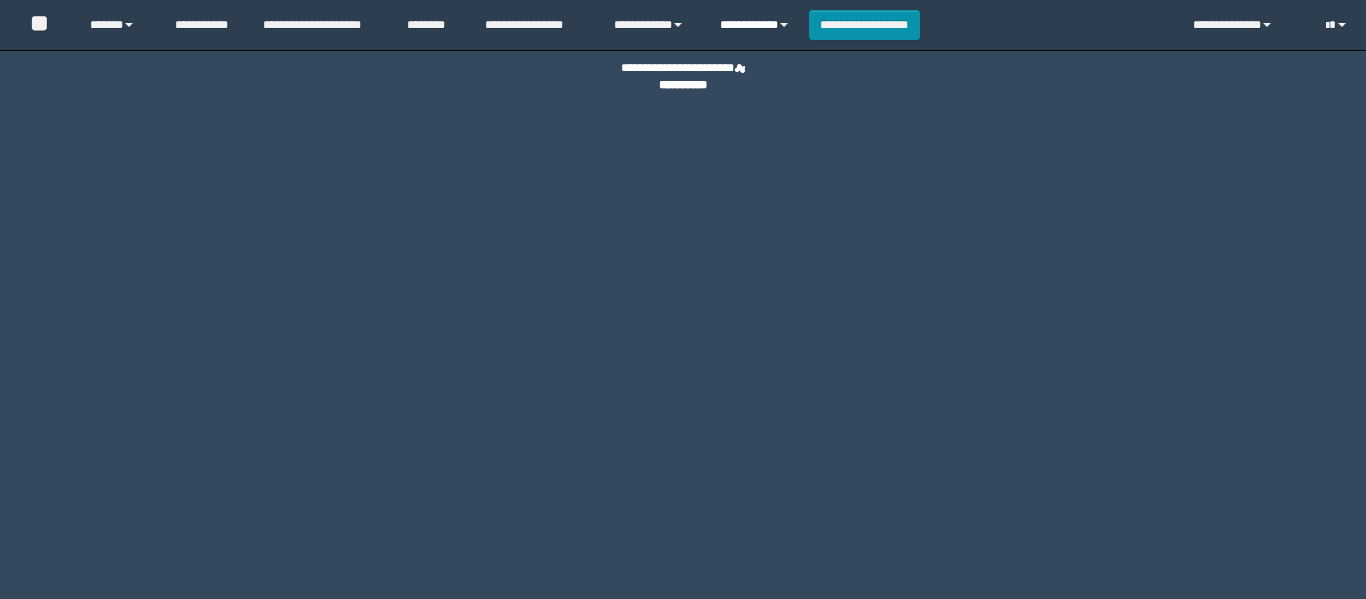 scroll, scrollTop: 0, scrollLeft: 0, axis: both 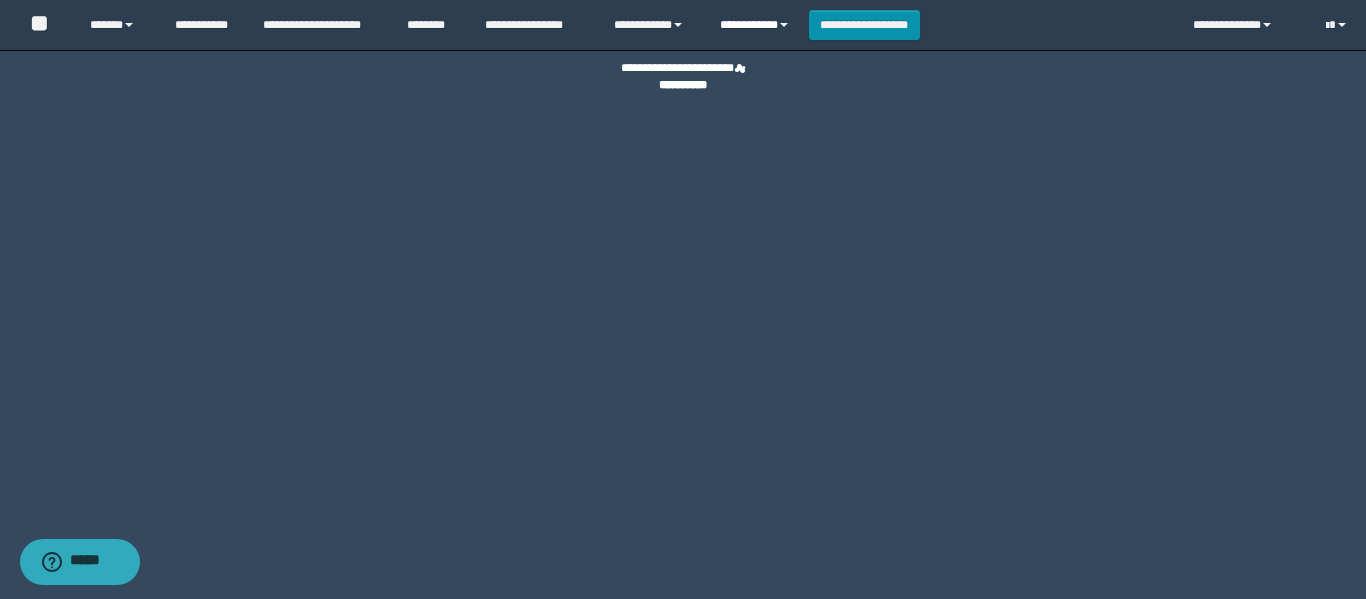 click on "**********" at bounding box center [757, 25] 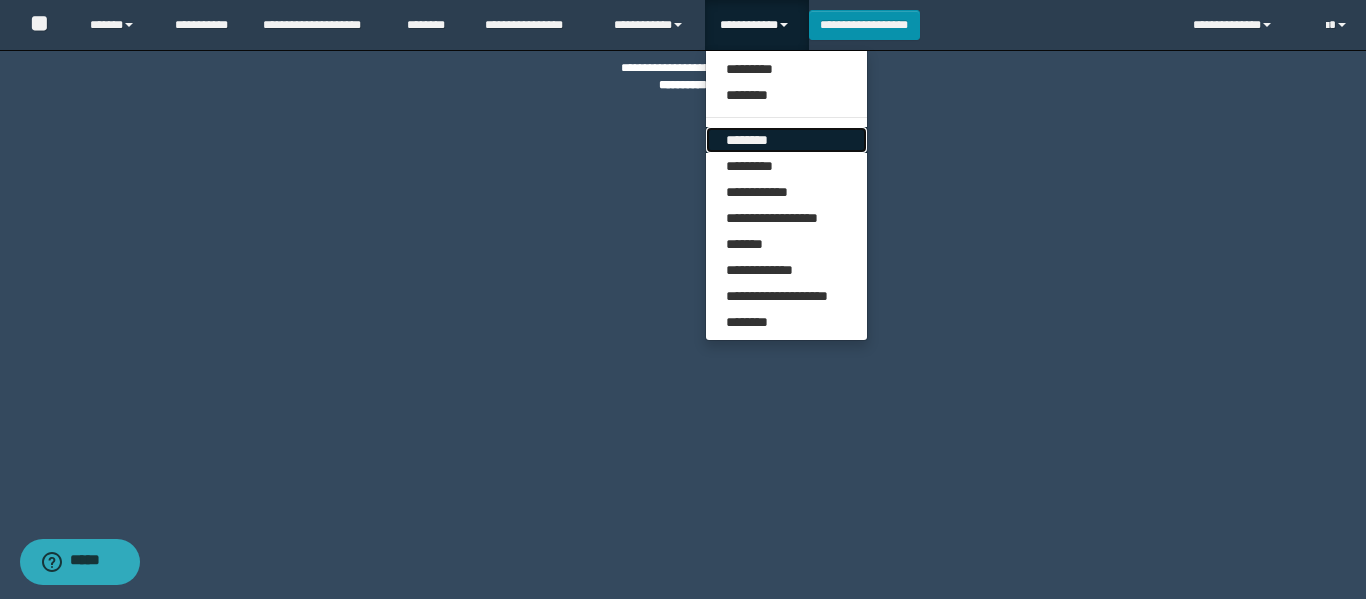 click on "********" at bounding box center (786, 140) 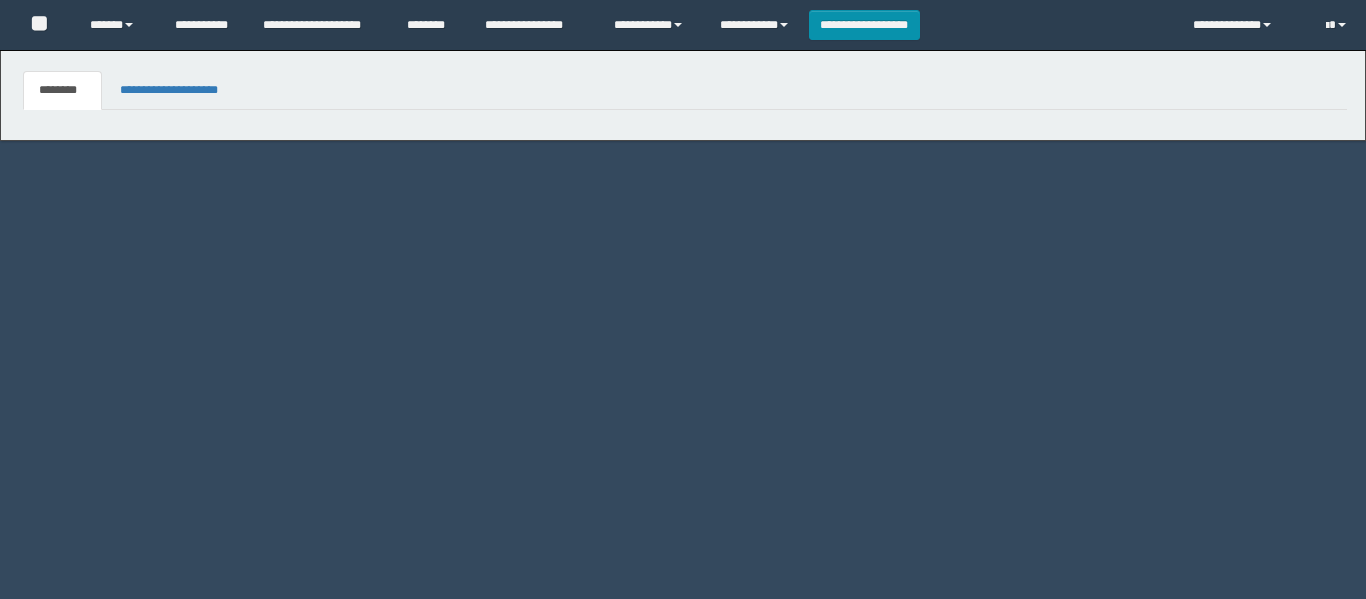scroll, scrollTop: 0, scrollLeft: 0, axis: both 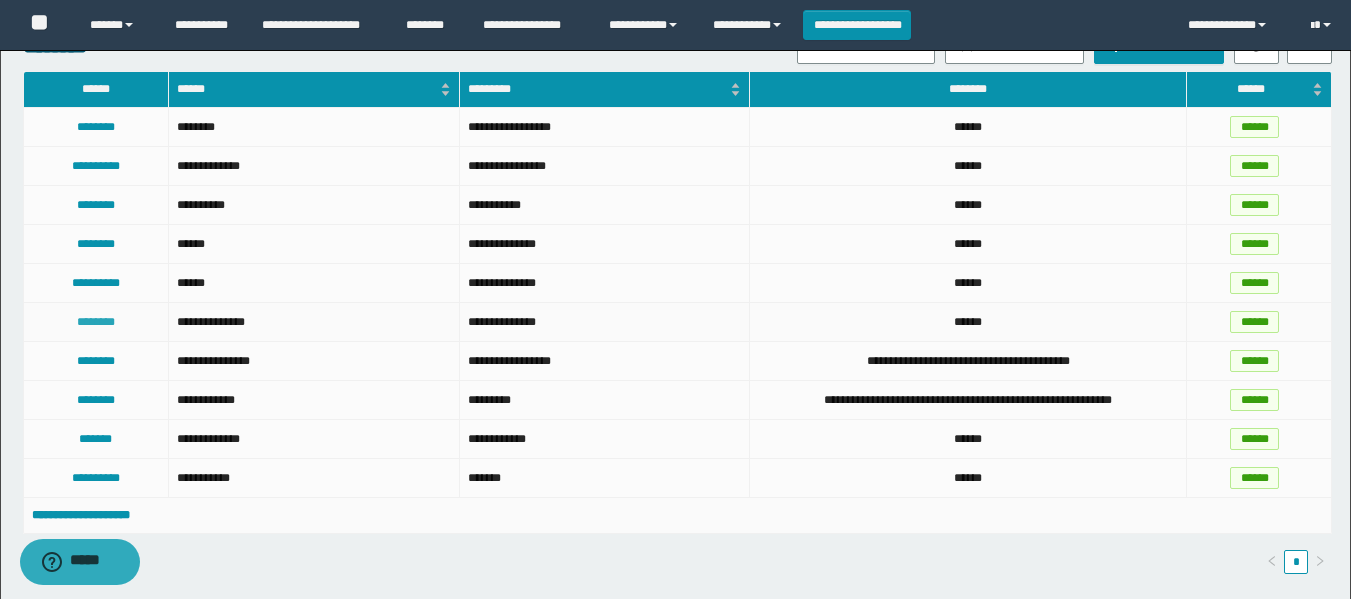 click on "********" at bounding box center [96, 322] 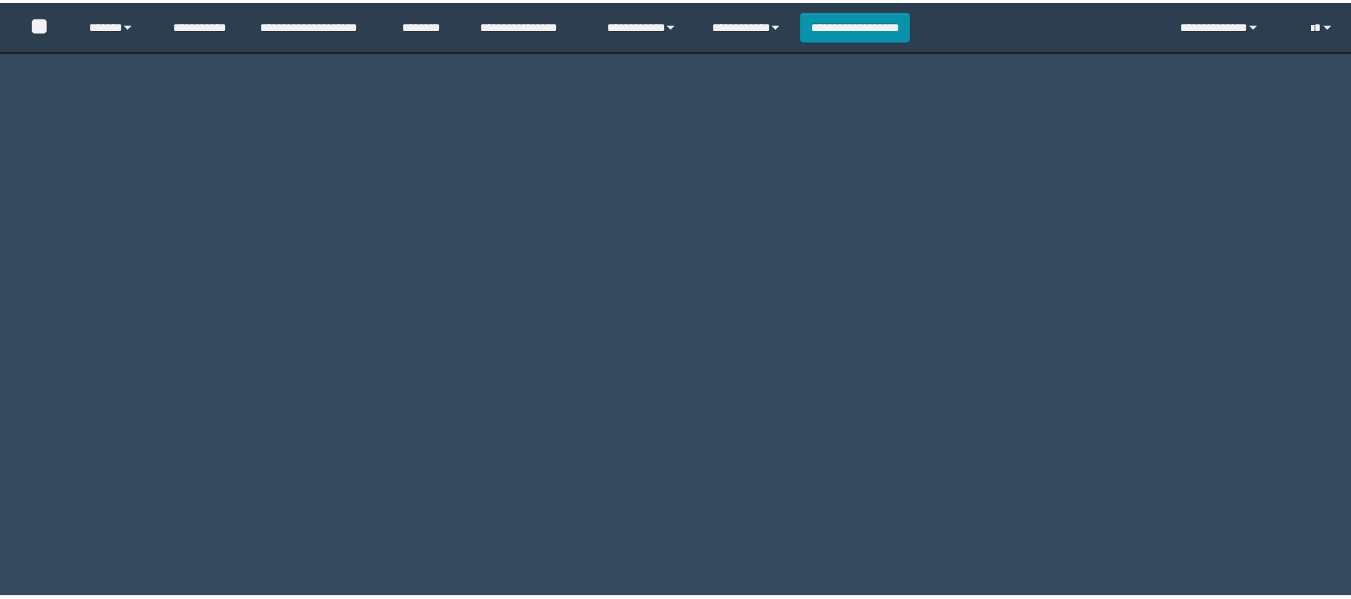 scroll, scrollTop: 0, scrollLeft: 0, axis: both 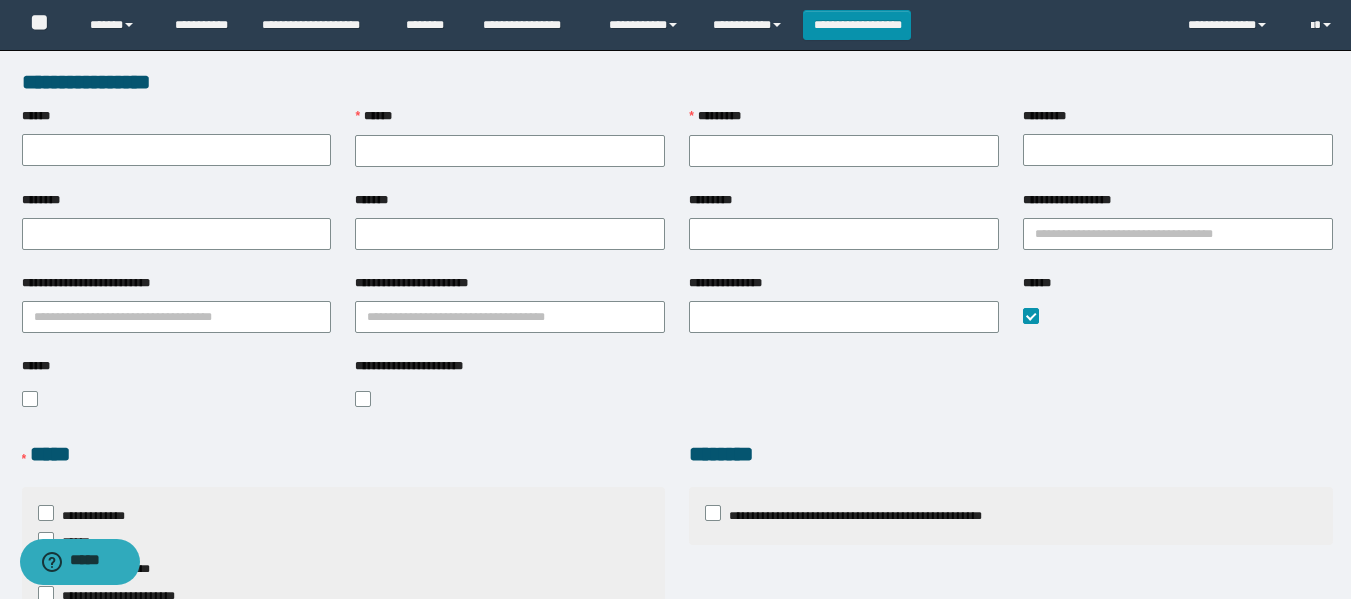 type on "********" 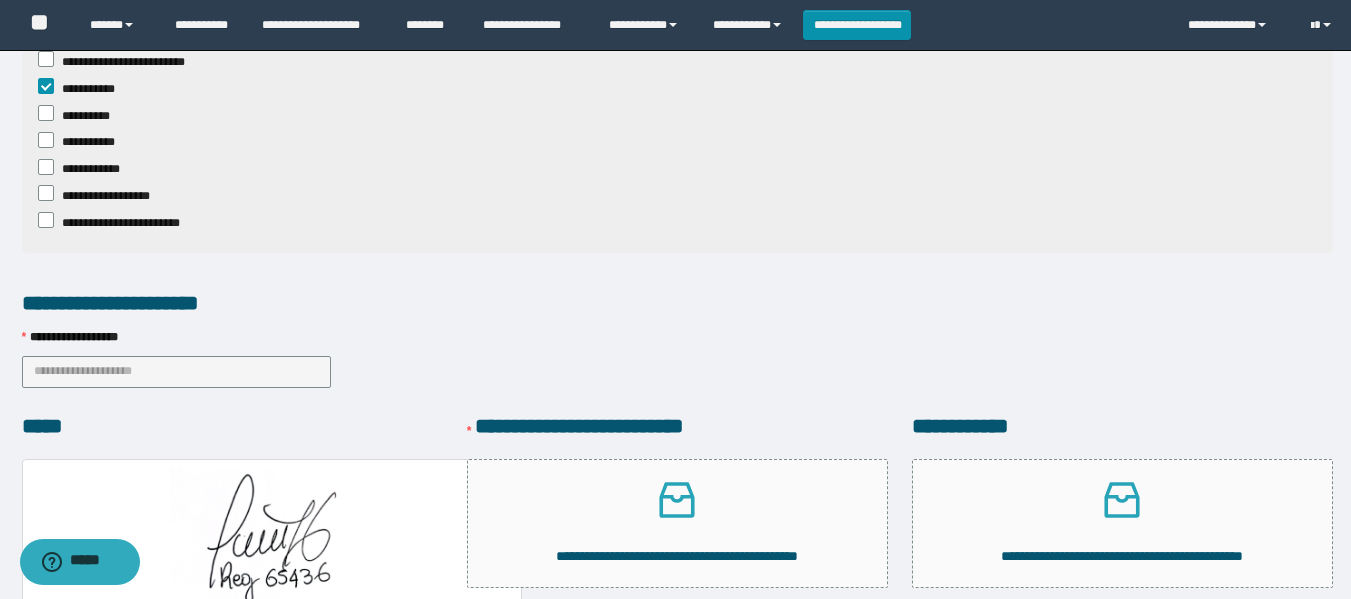 scroll, scrollTop: 1334, scrollLeft: 0, axis: vertical 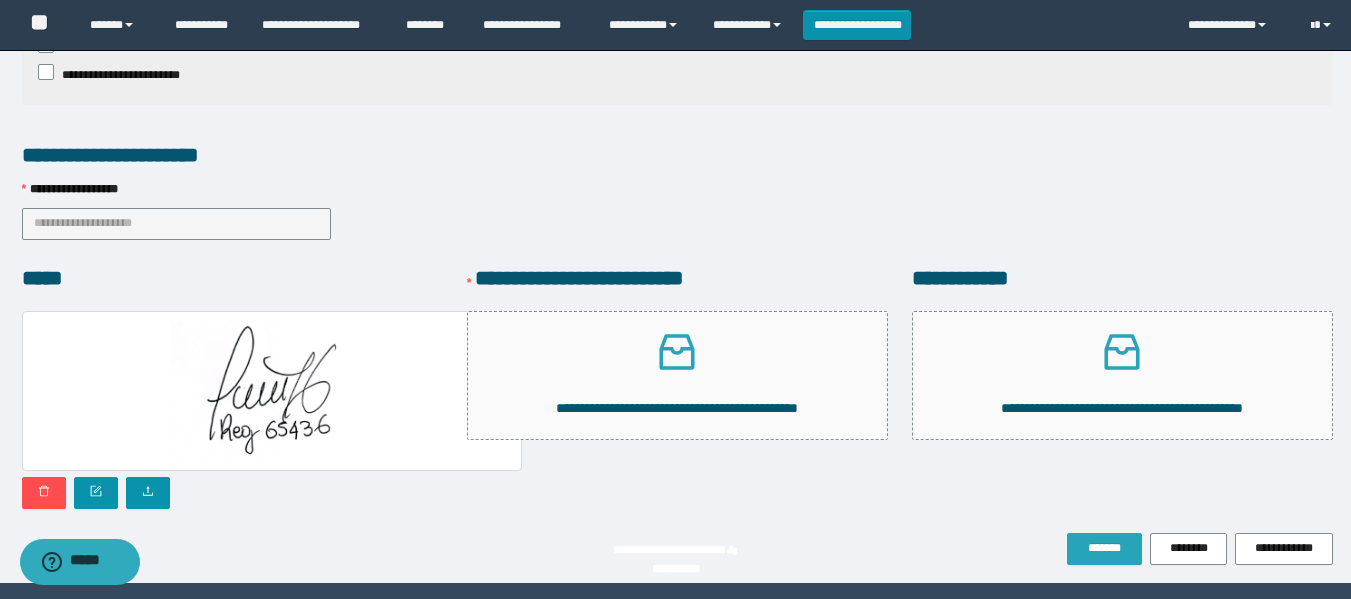 click on "*******" at bounding box center [1104, 548] 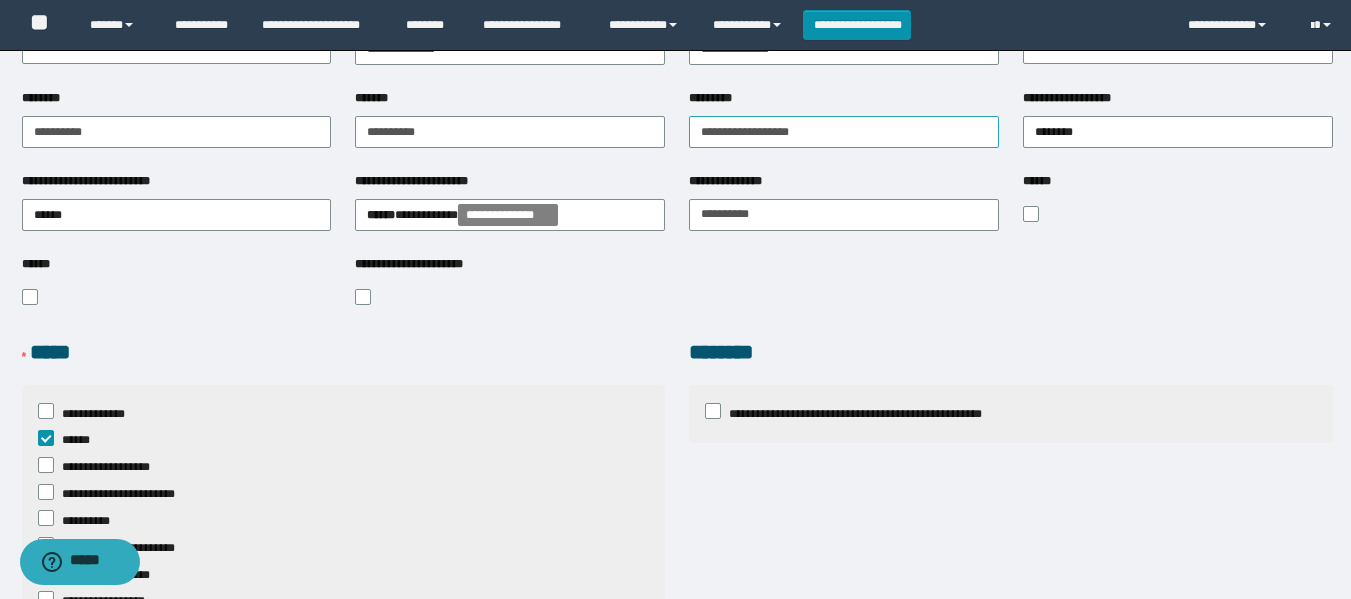 scroll, scrollTop: 0, scrollLeft: 0, axis: both 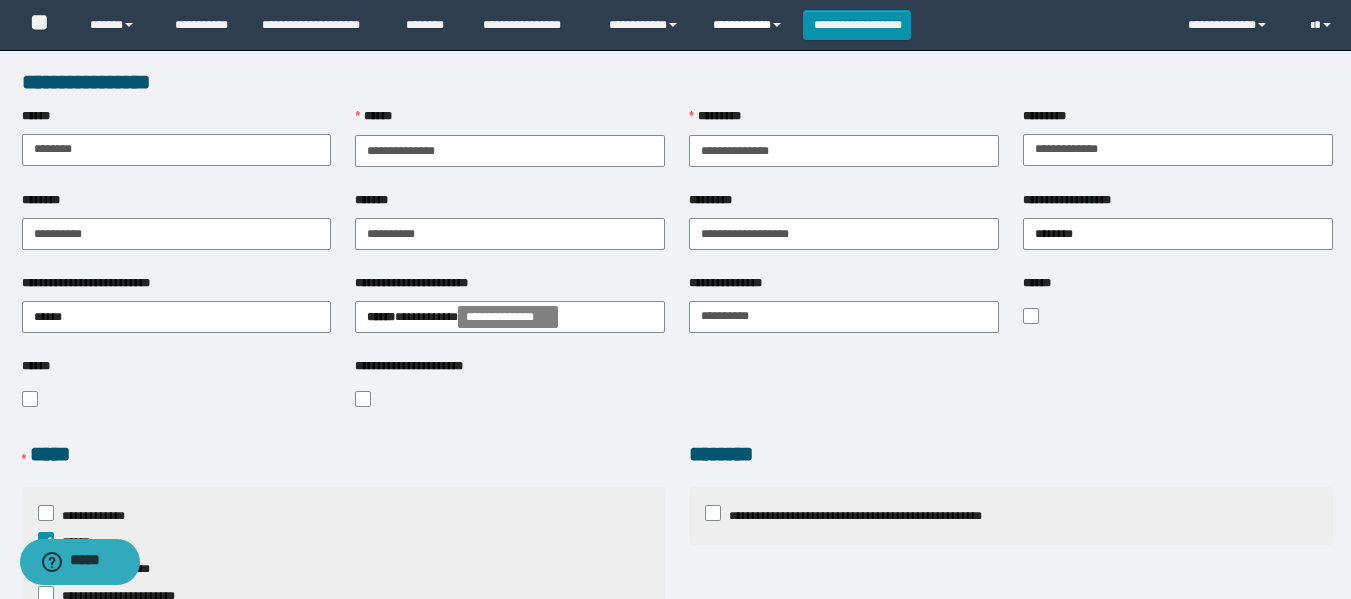 click on "**********" at bounding box center (750, 25) 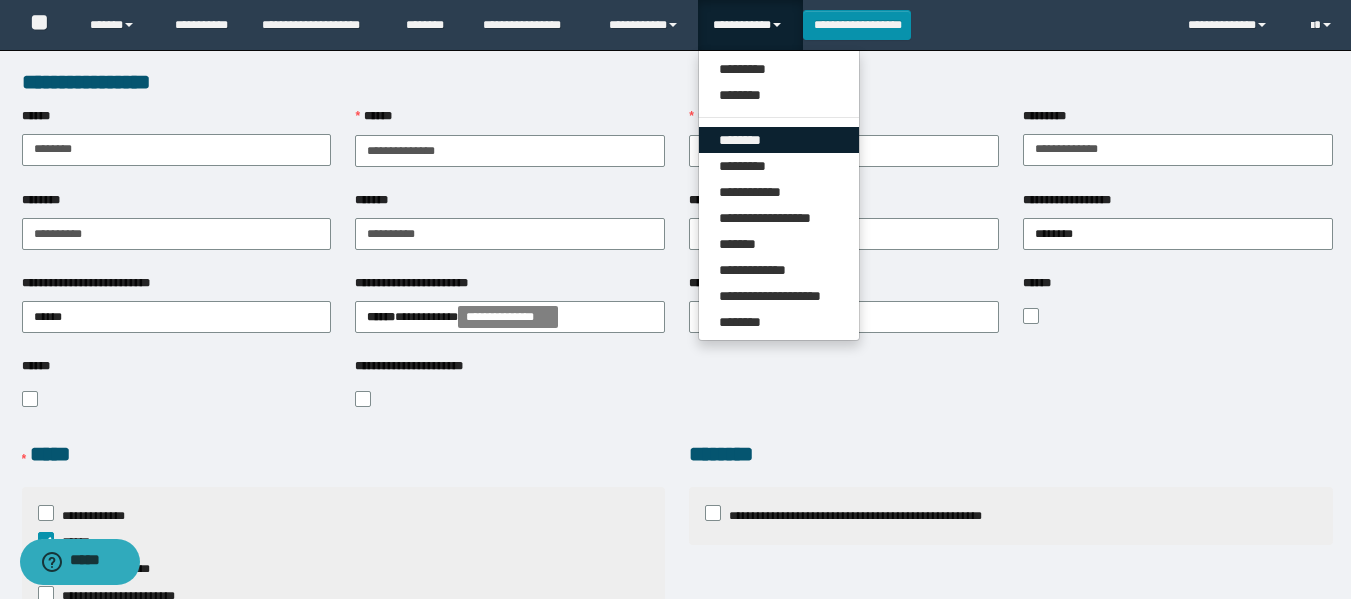 click on "********" at bounding box center [779, 140] 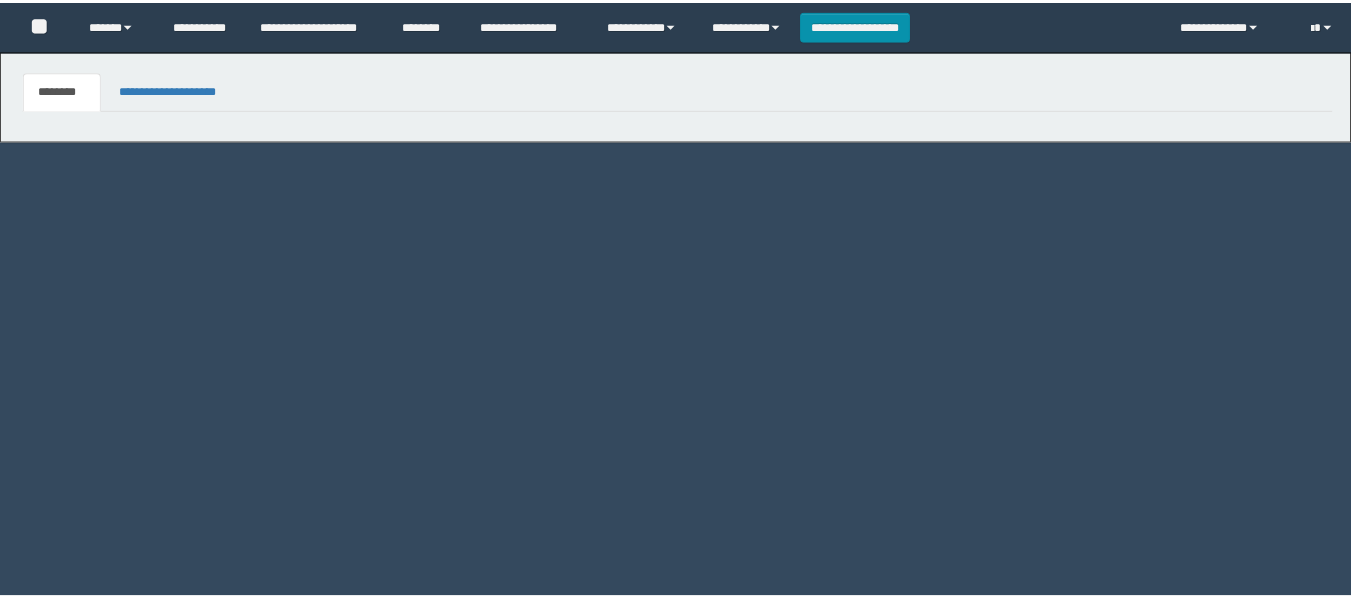 scroll, scrollTop: 0, scrollLeft: 0, axis: both 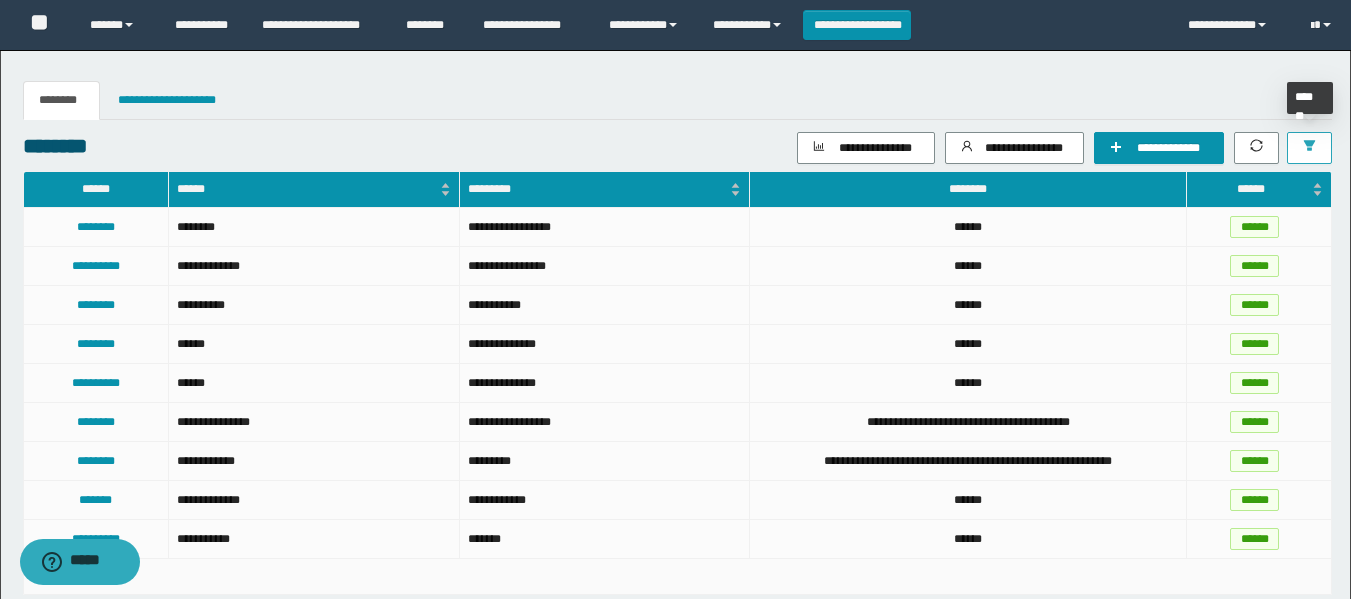 click at bounding box center (1309, 148) 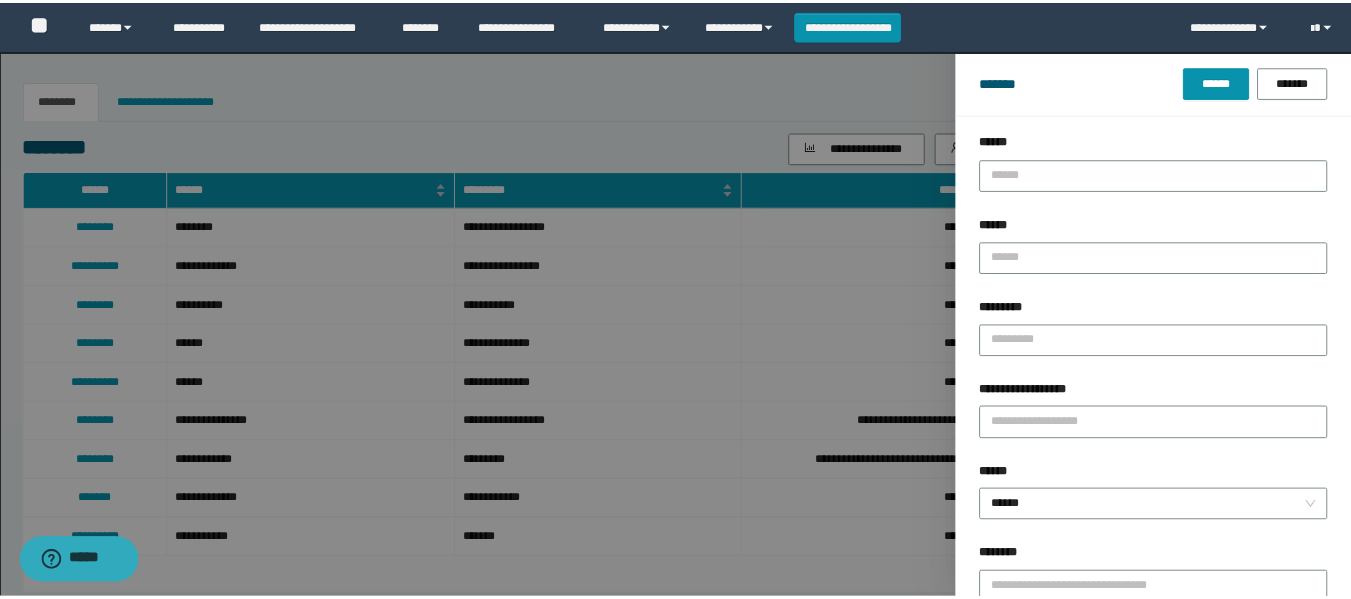 scroll, scrollTop: 11, scrollLeft: 0, axis: vertical 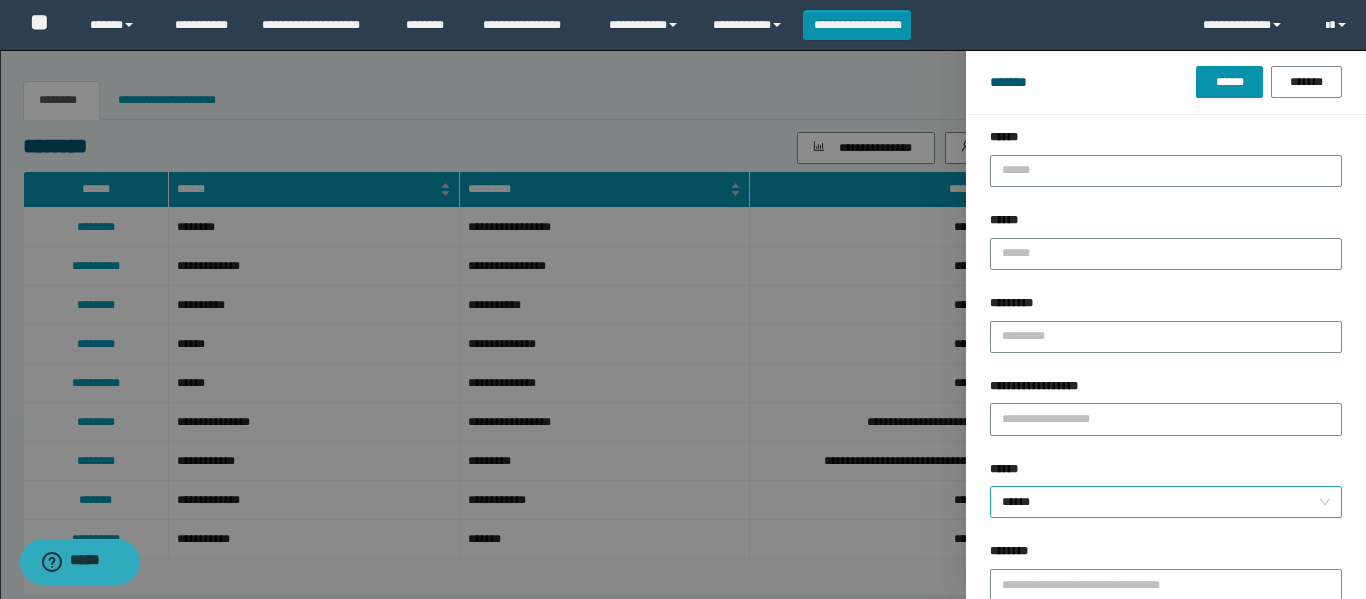 click on "******" at bounding box center (1158, 502) 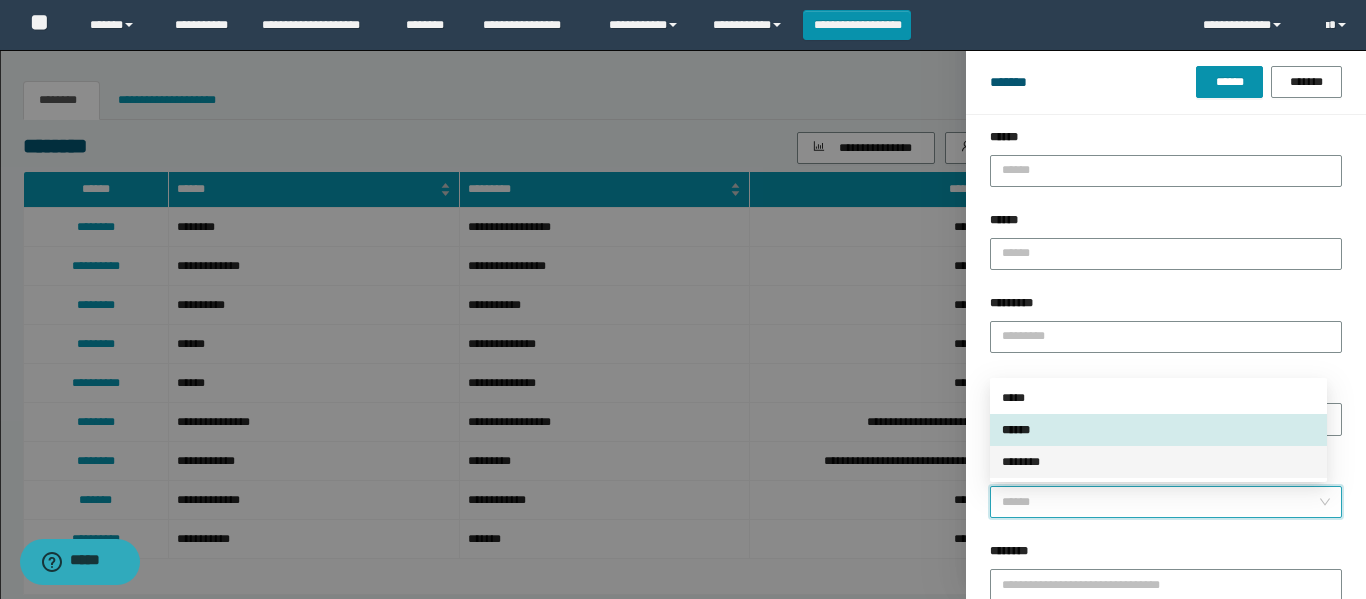 click on "********" at bounding box center [1158, 462] 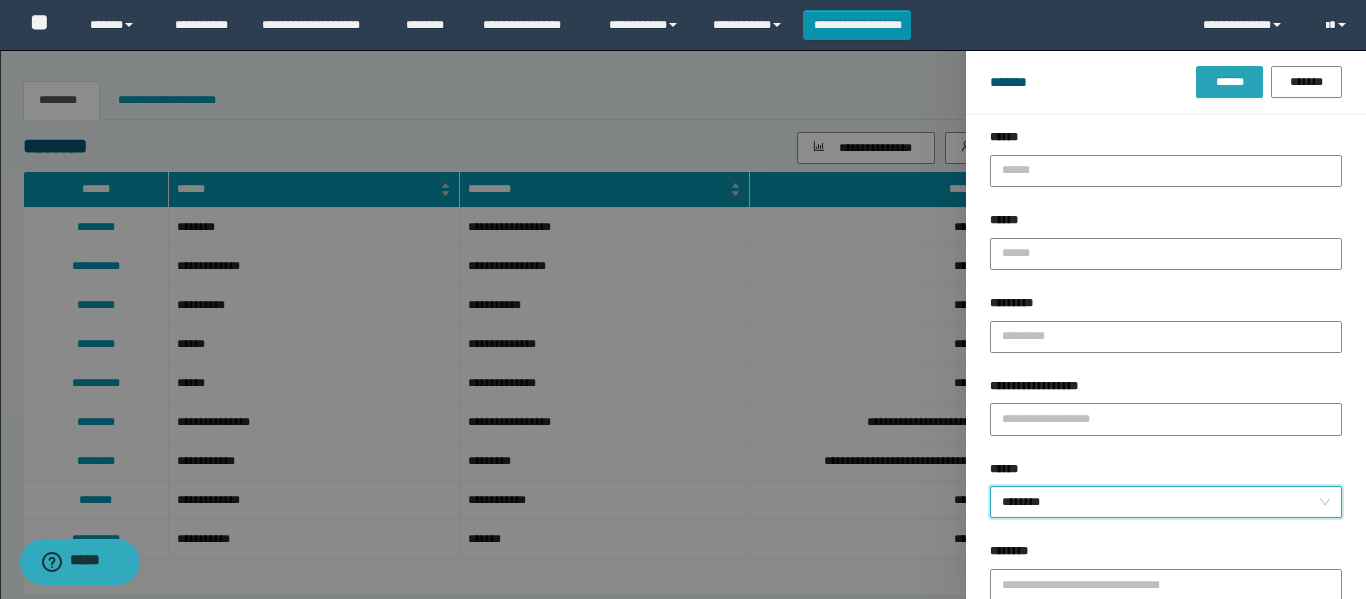 click on "******" at bounding box center [1229, 82] 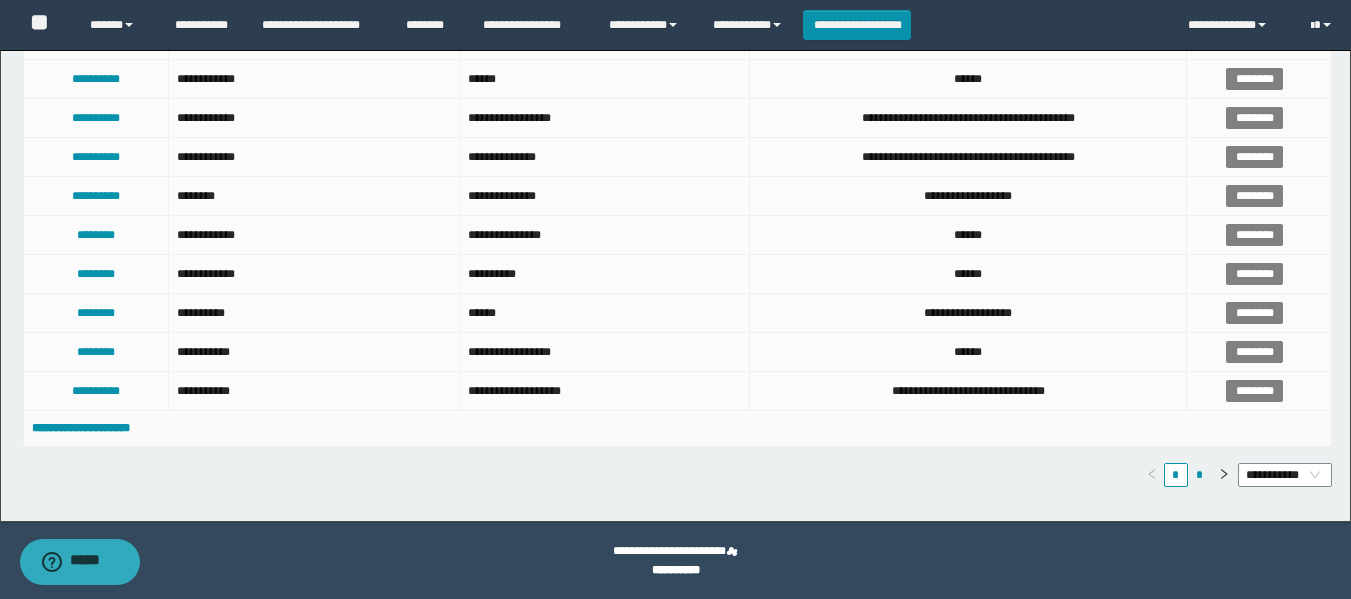 click on "*" at bounding box center (1200, 475) 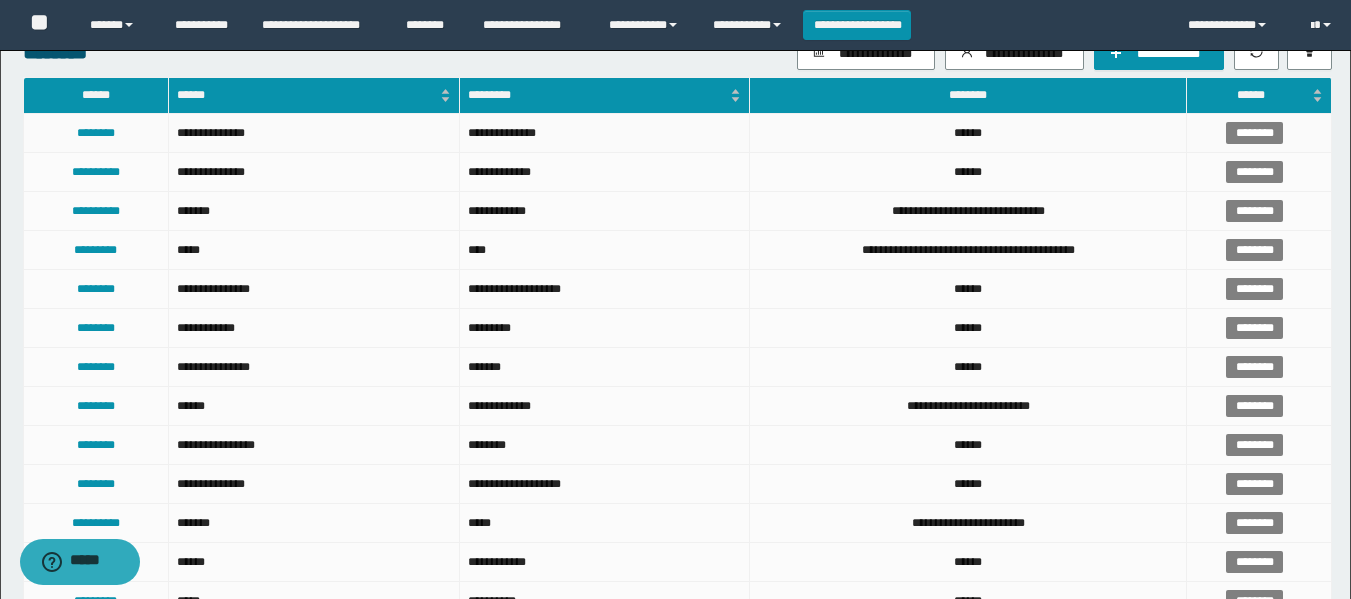 scroll, scrollTop: 0, scrollLeft: 0, axis: both 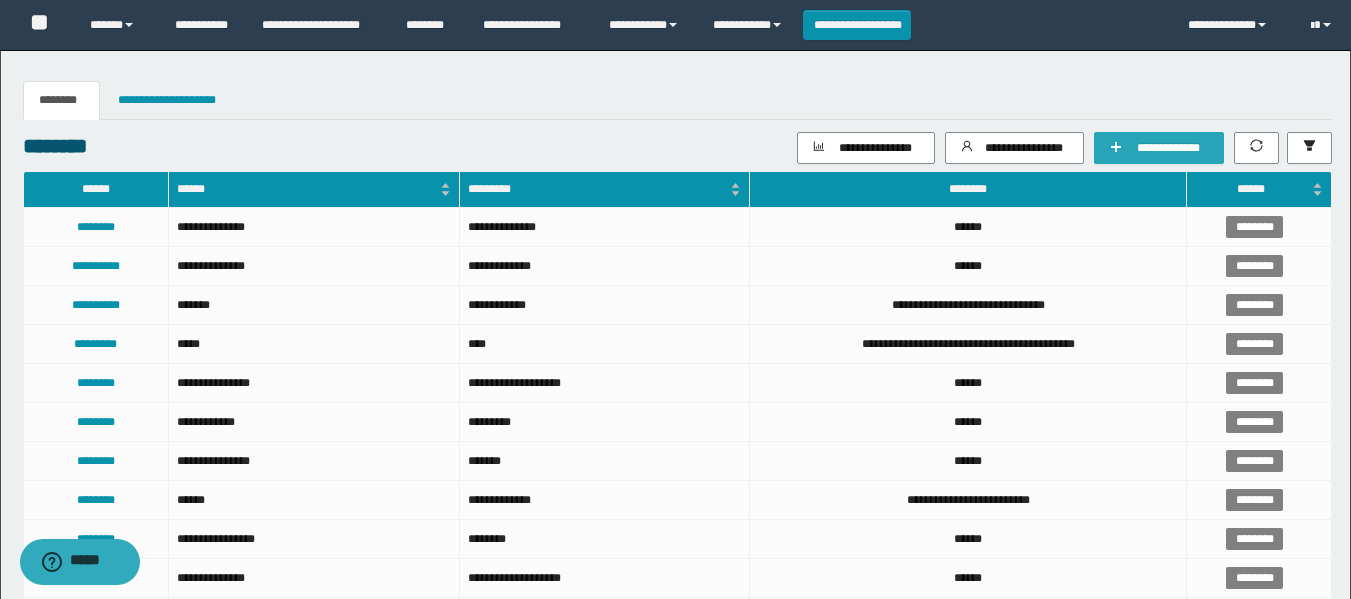 click on "**********" at bounding box center (1169, 148) 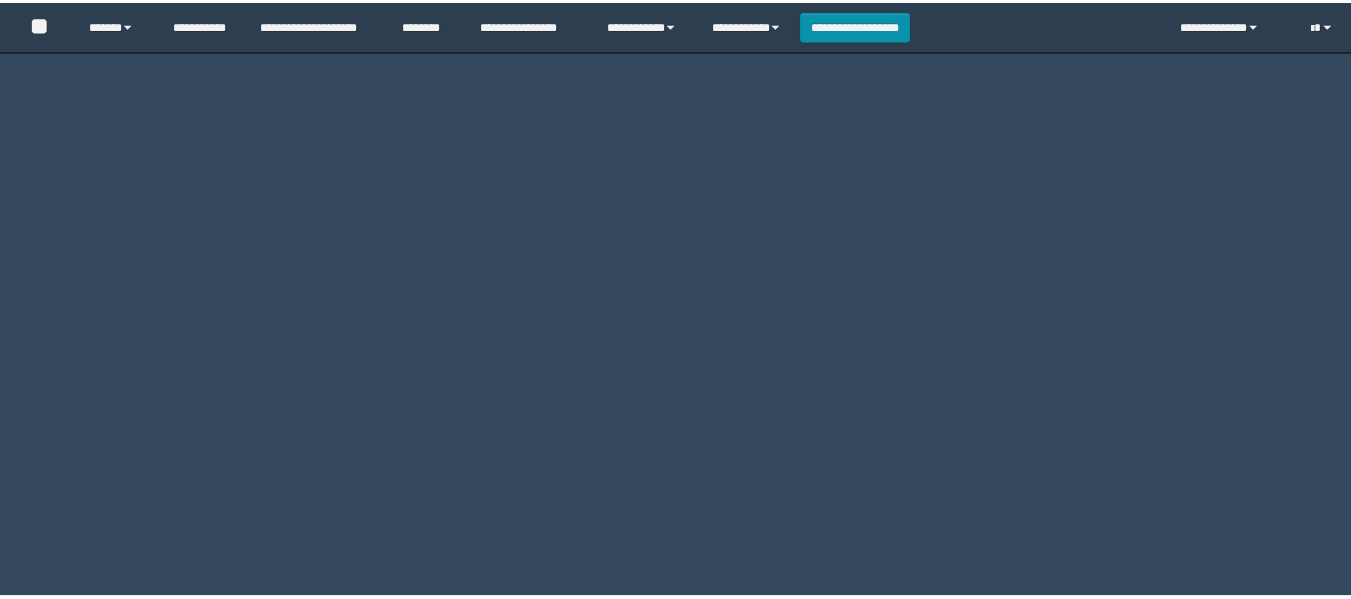 scroll, scrollTop: 0, scrollLeft: 0, axis: both 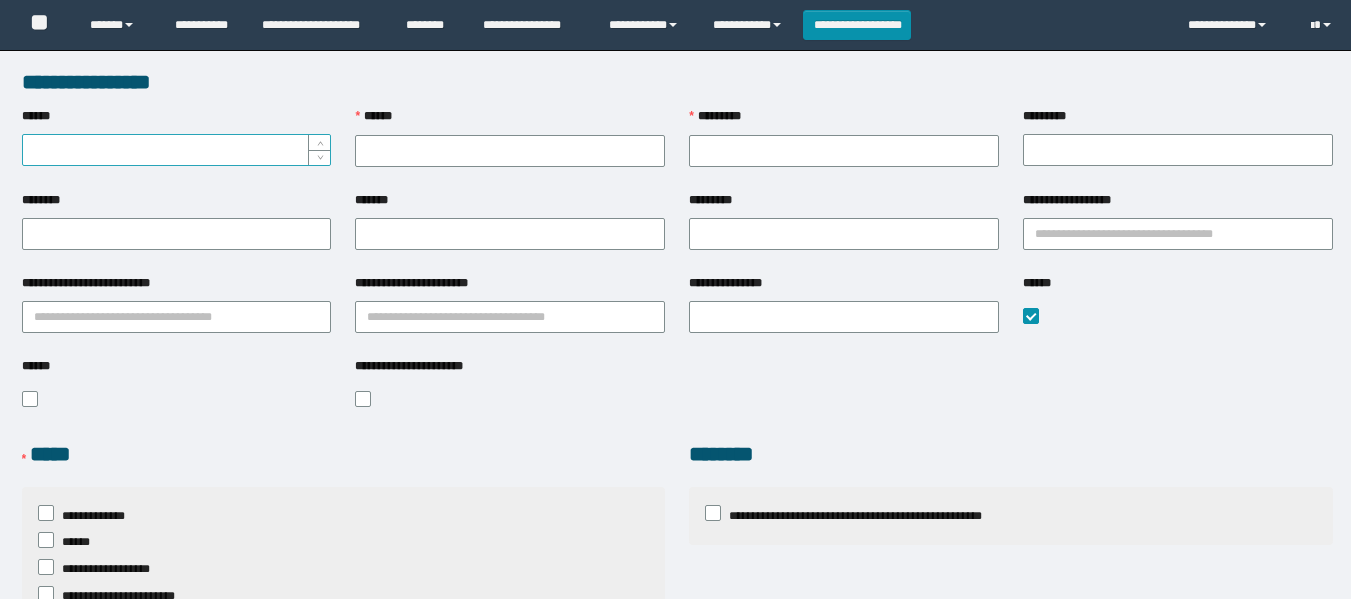 type on "********" 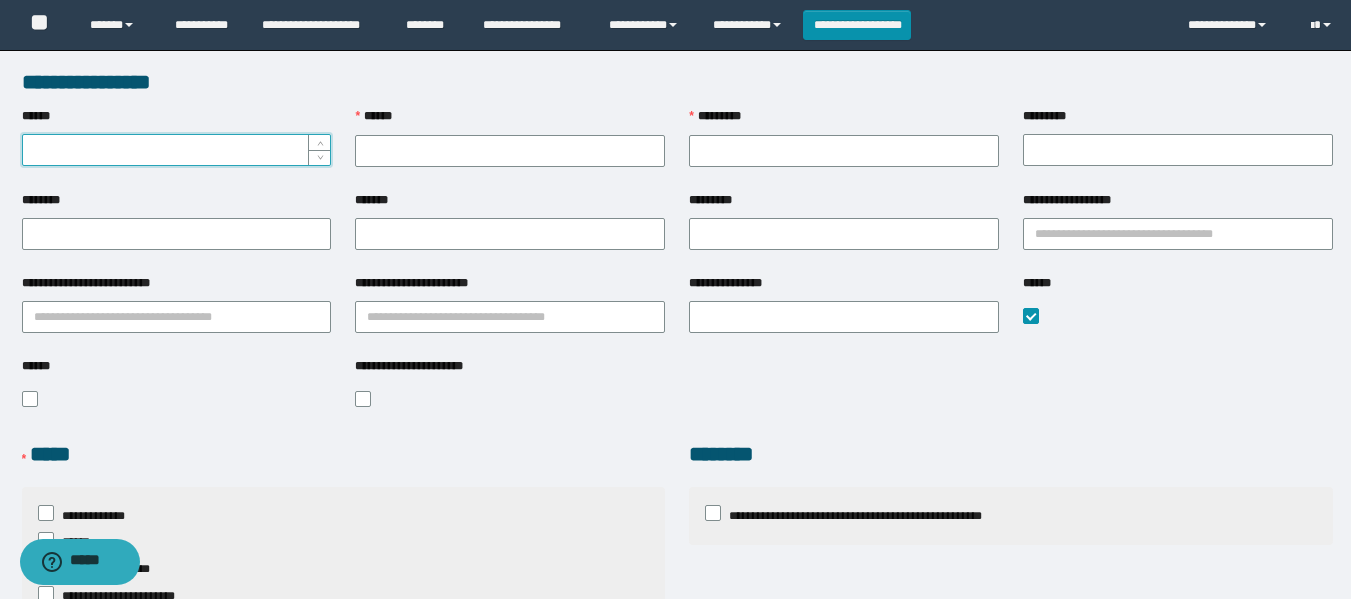 scroll, scrollTop: 0, scrollLeft: 0, axis: both 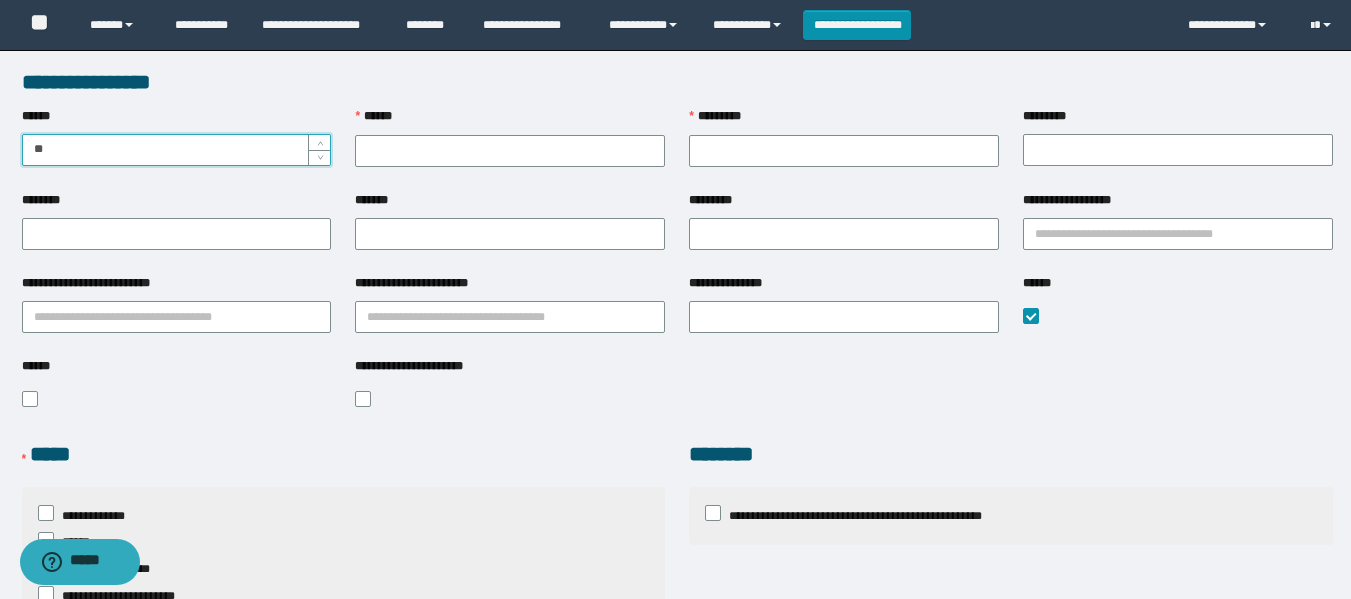 type on "*" 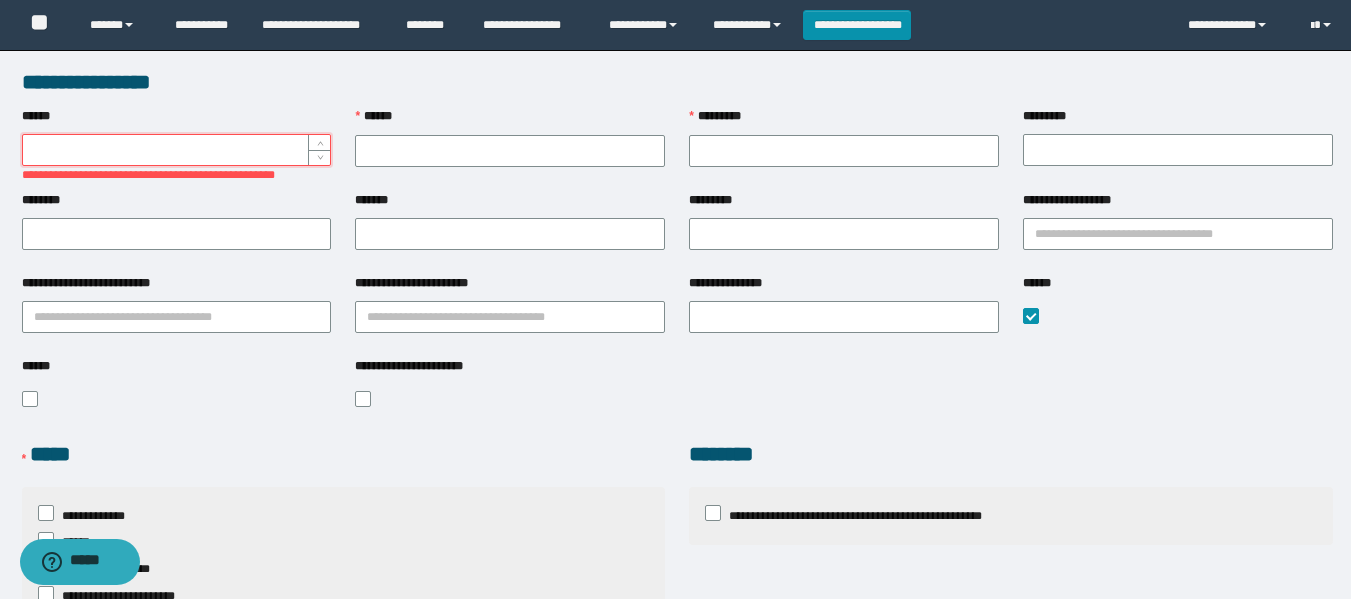 click on "******" at bounding box center [177, 150] 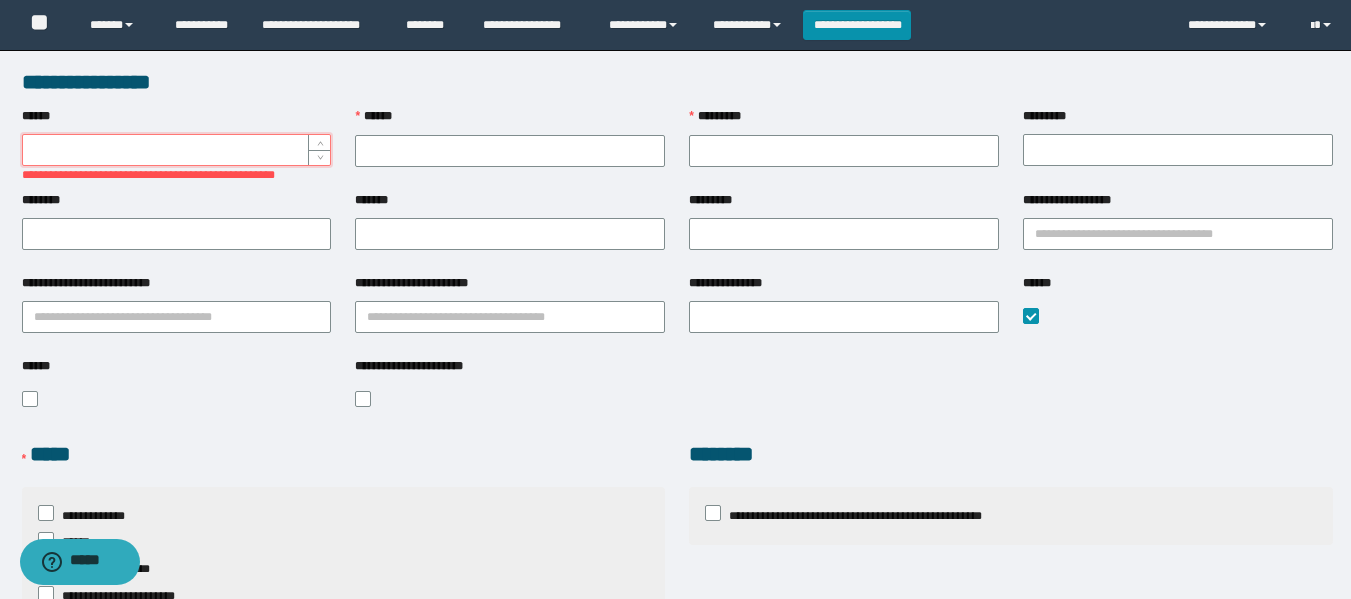 paste on "********" 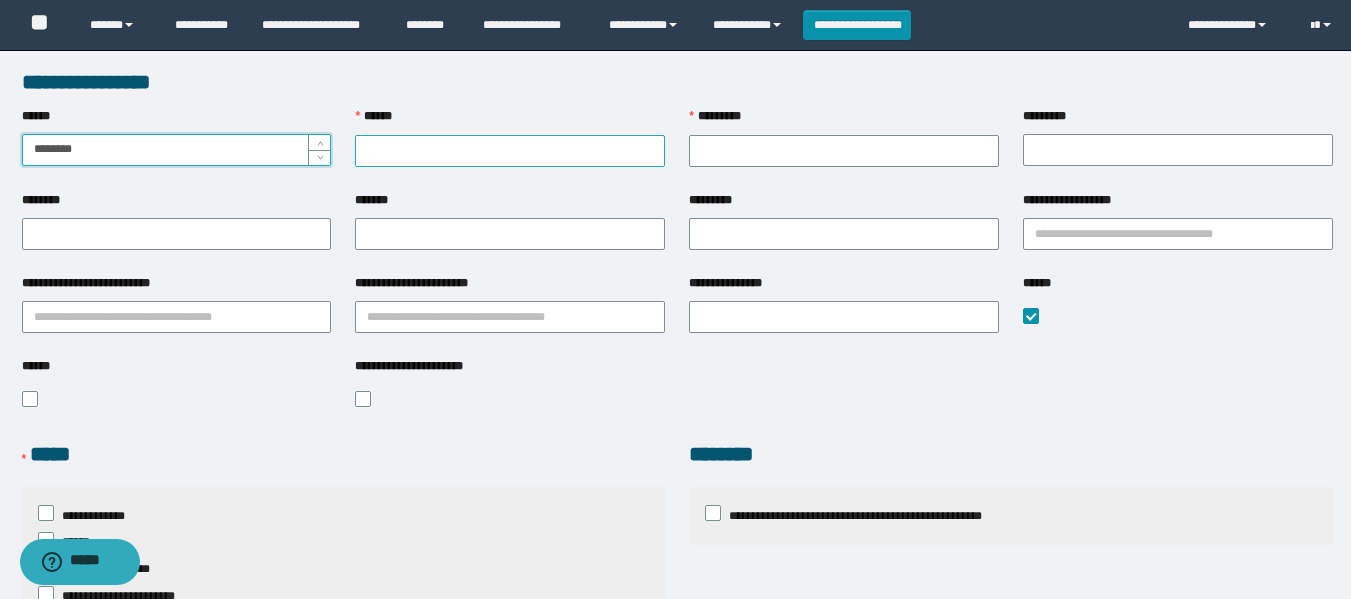type on "********" 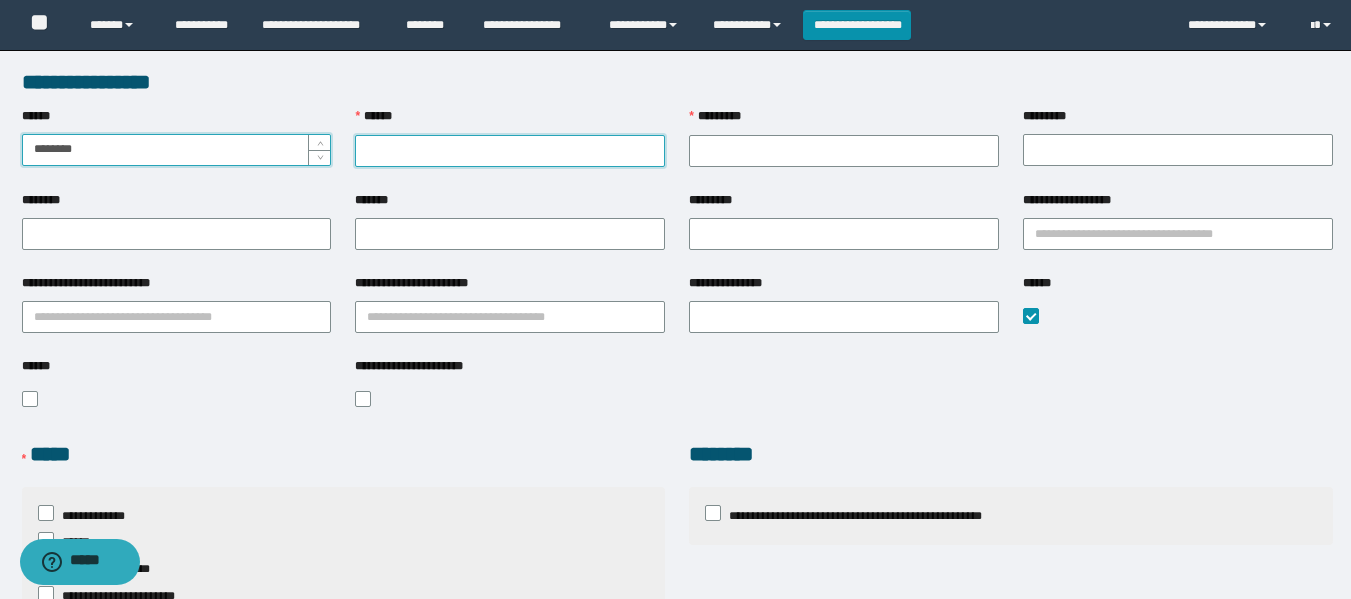 click on "******" at bounding box center [510, 151] 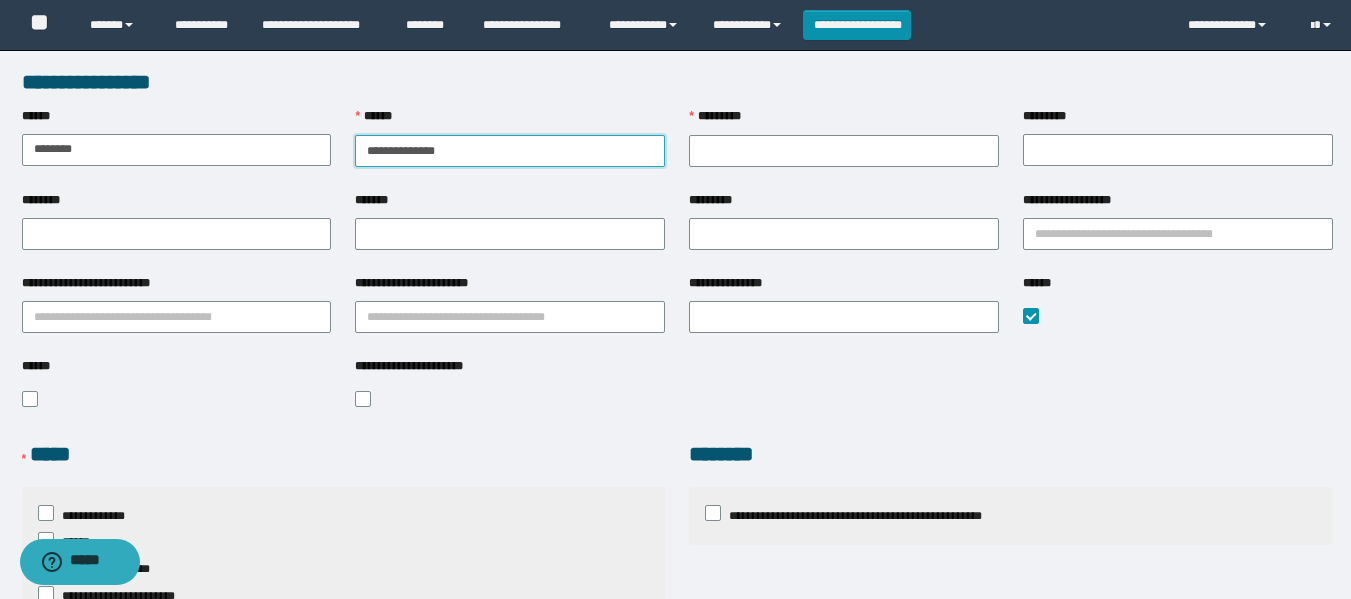 type on "**********" 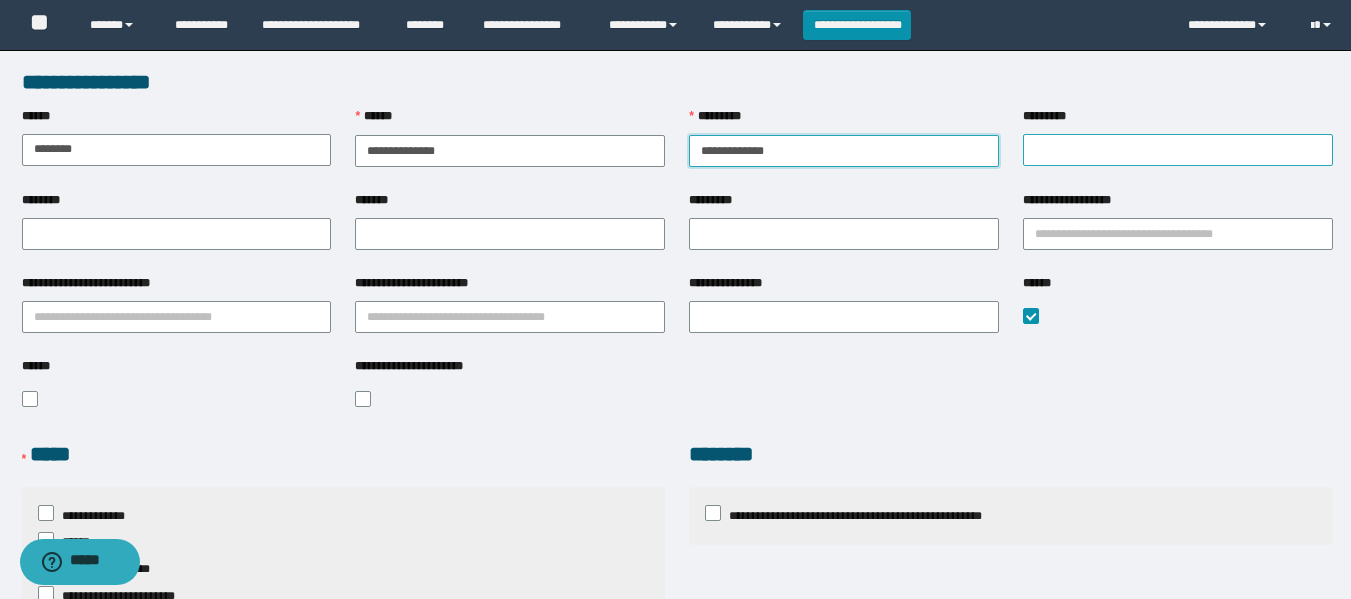 type on "**********" 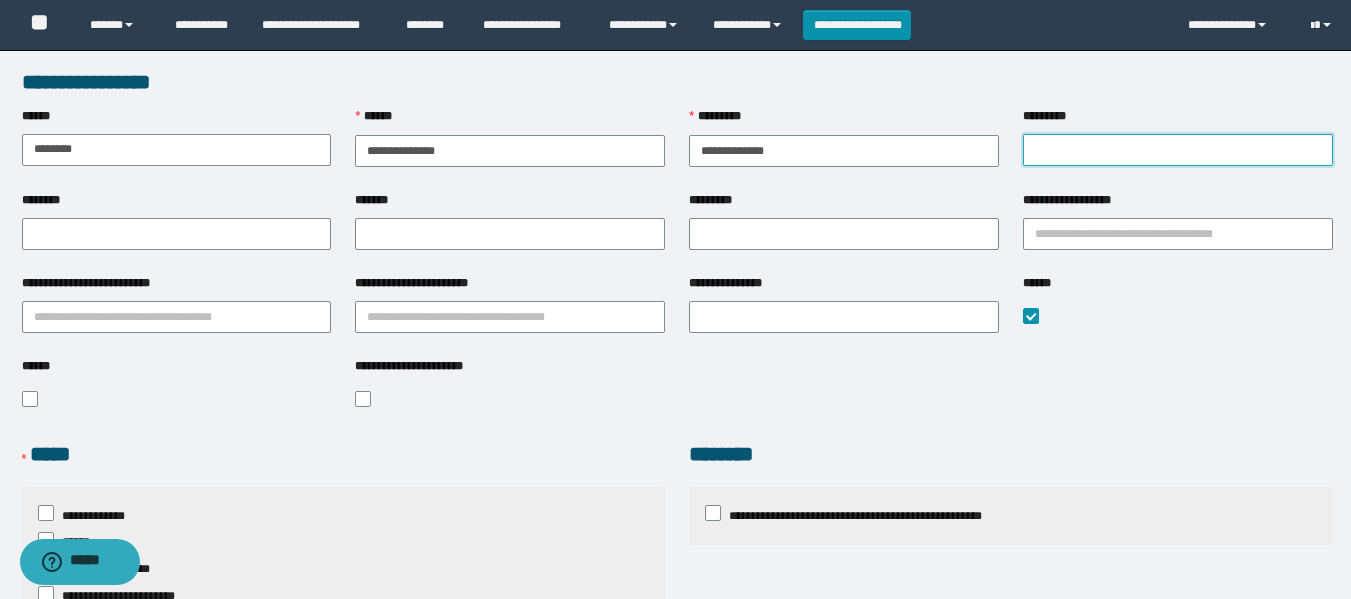 click on "*********" at bounding box center (1178, 150) 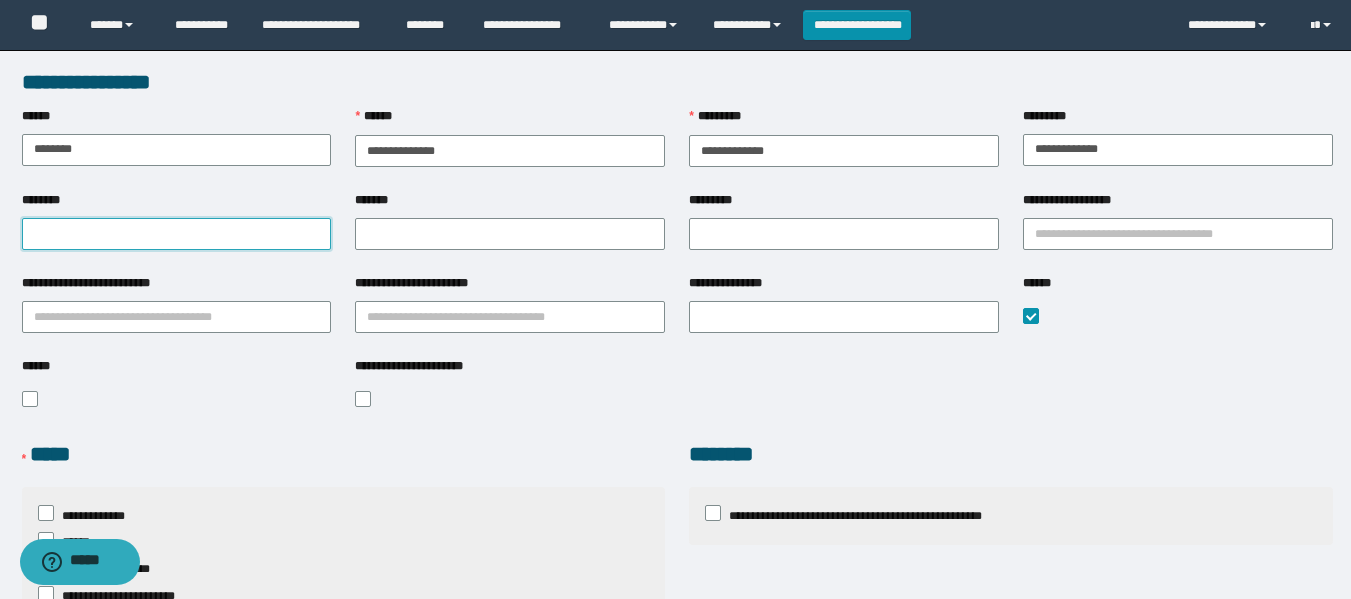 click on "********" at bounding box center [177, 234] 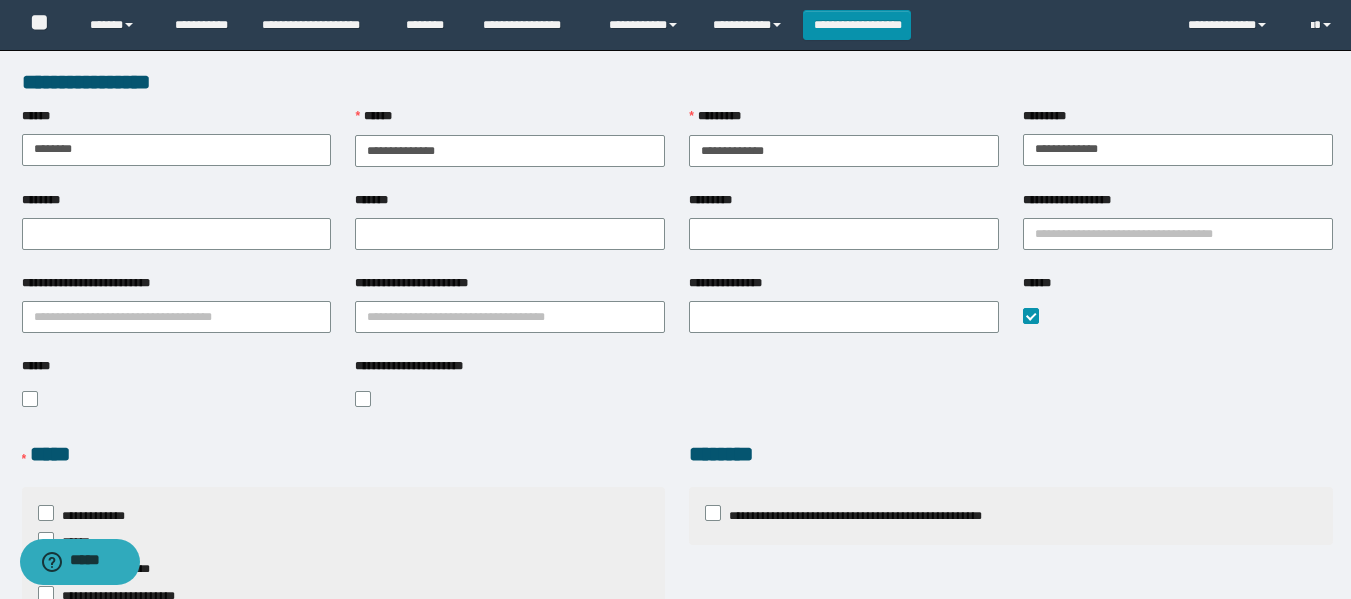 click at bounding box center (510, 400) 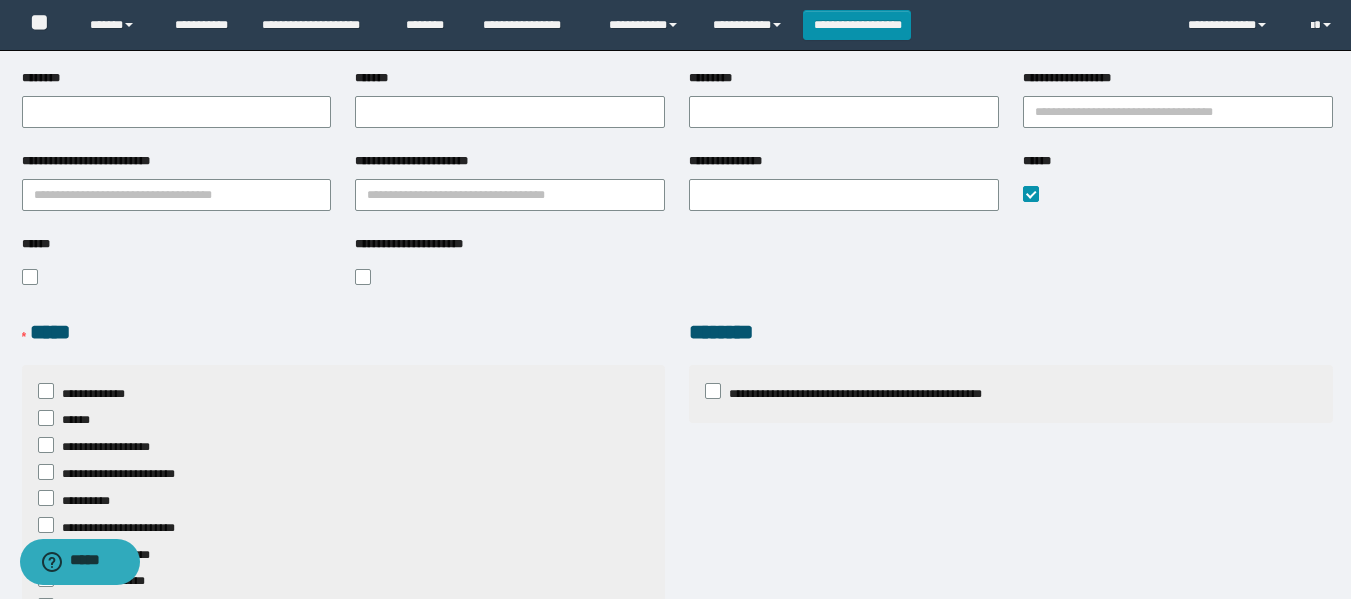 scroll, scrollTop: 200, scrollLeft: 0, axis: vertical 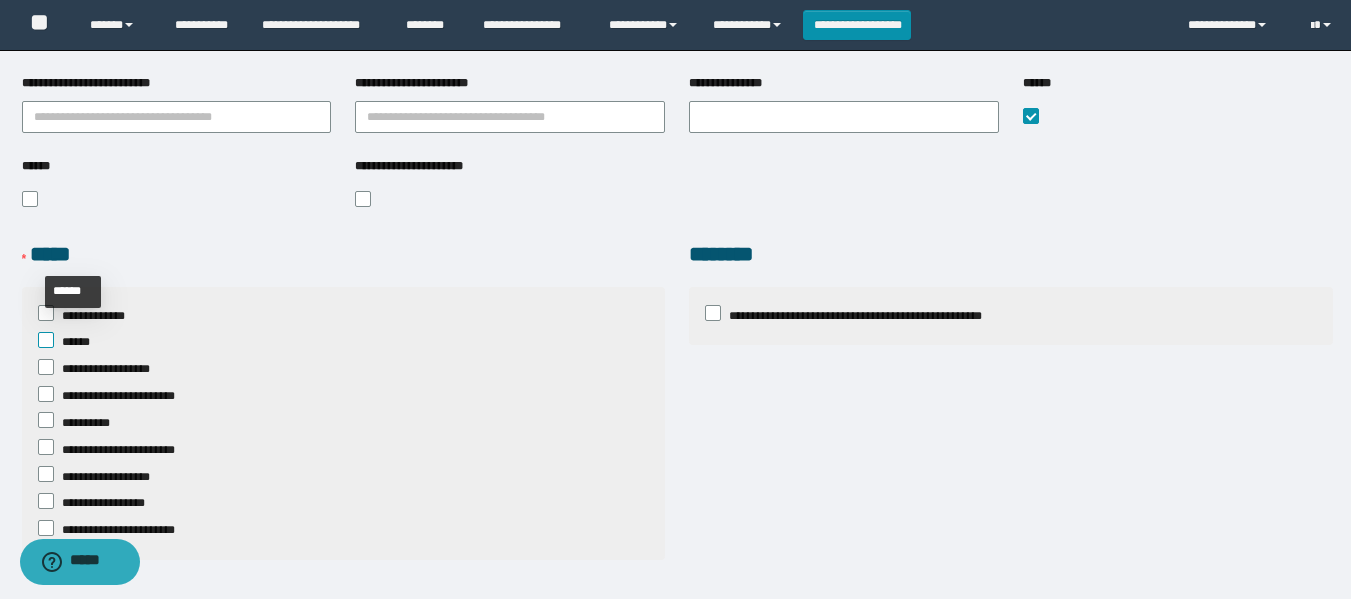 click on "******" at bounding box center [82, 342] 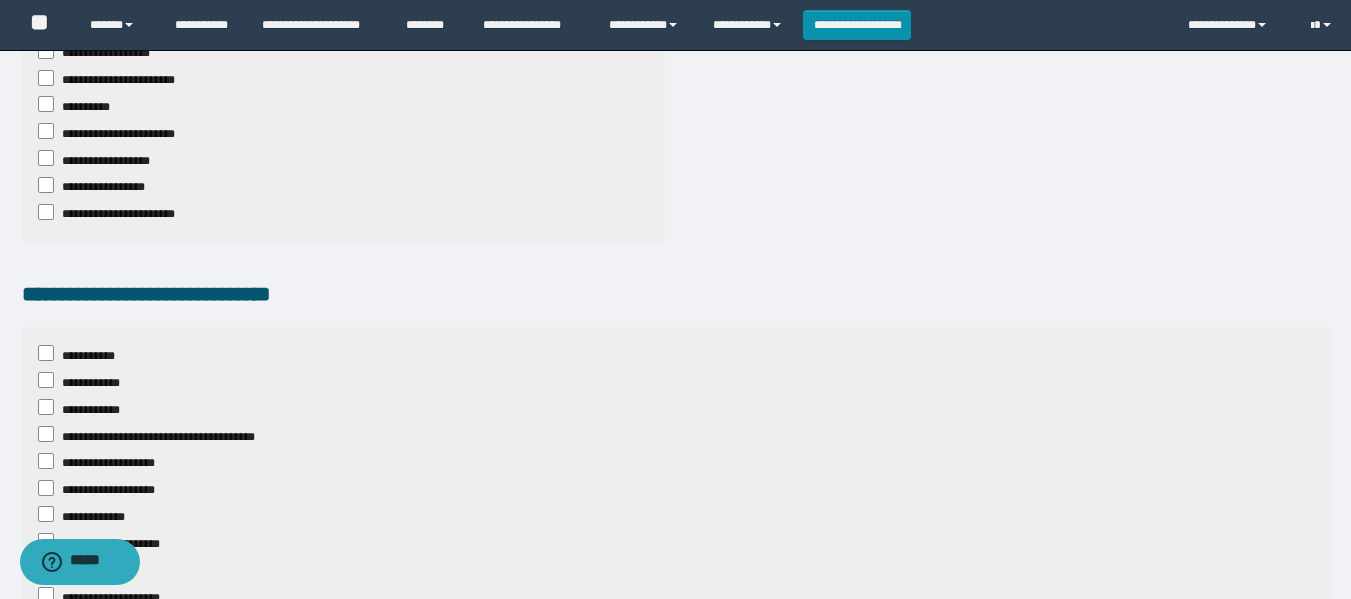 scroll, scrollTop: 700, scrollLeft: 0, axis: vertical 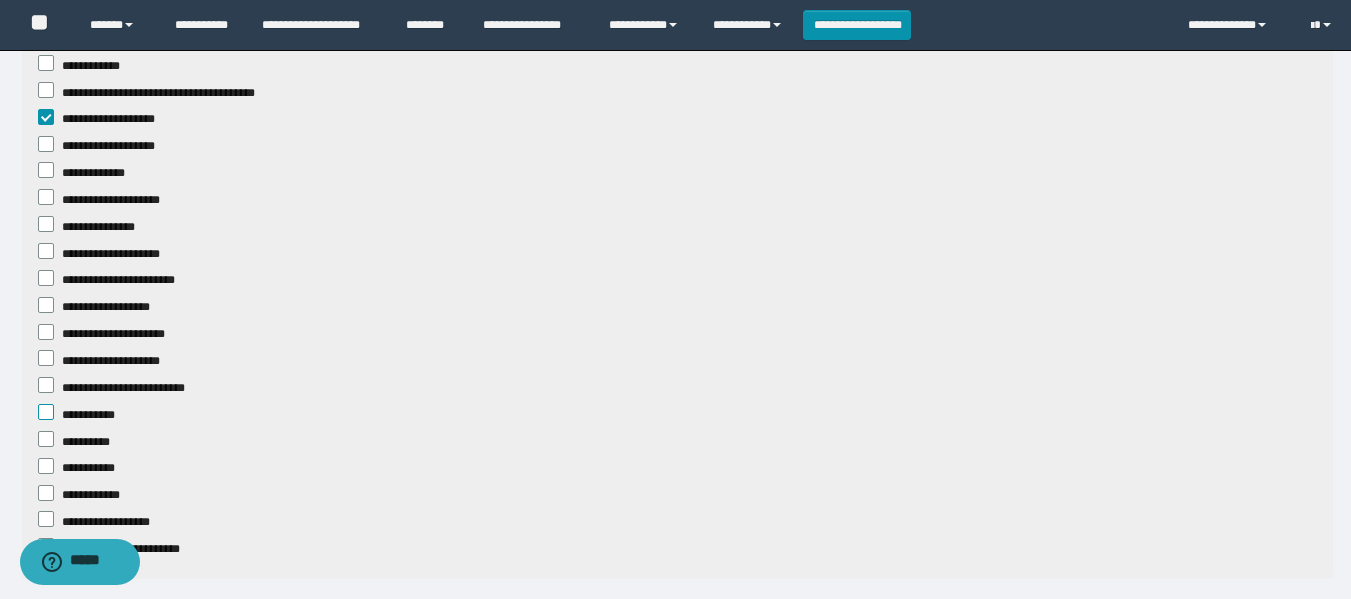 click at bounding box center [46, 412] 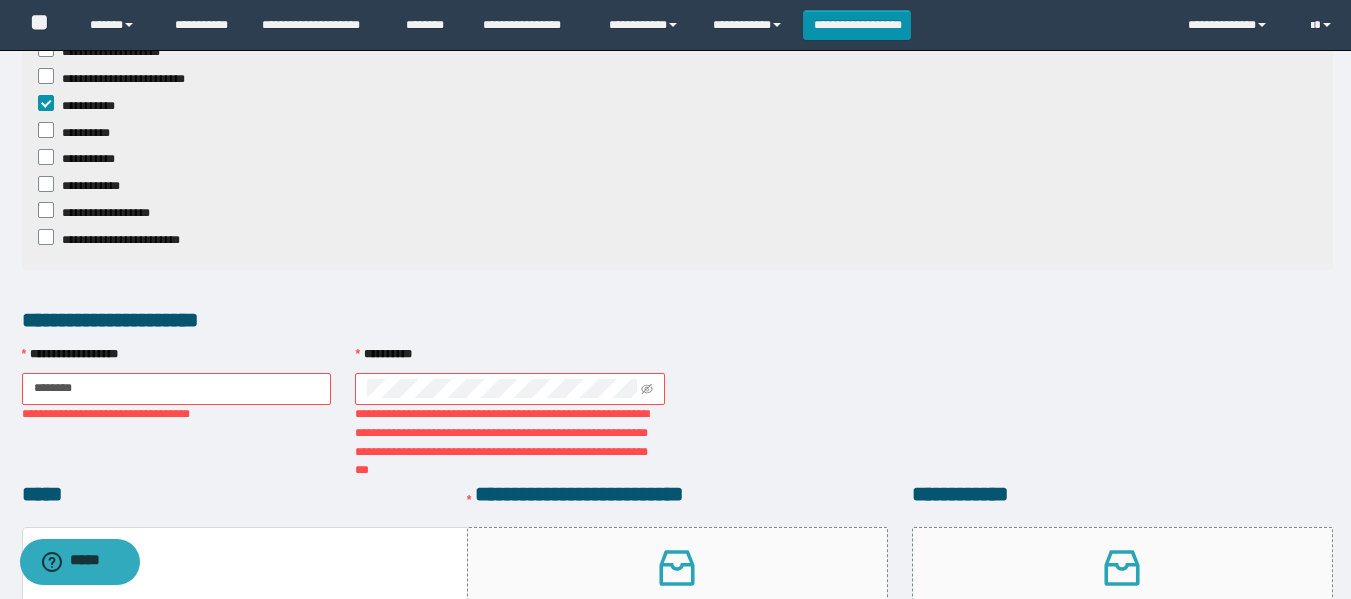 scroll, scrollTop: 1260, scrollLeft: 0, axis: vertical 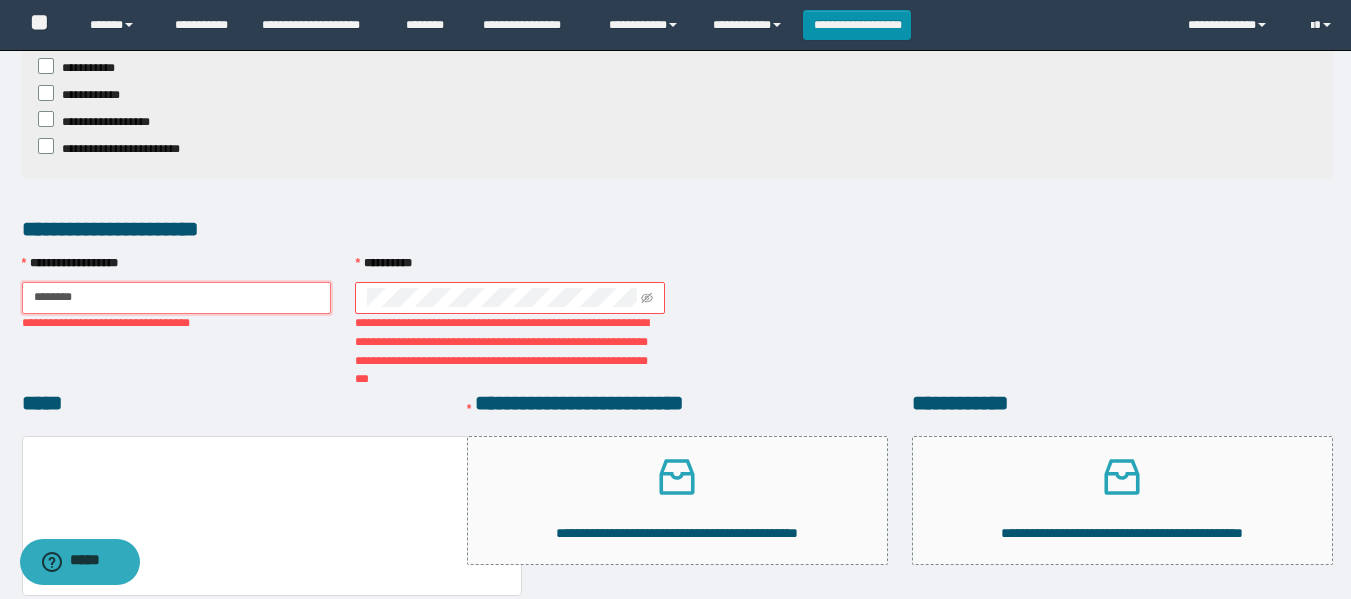 drag, startPoint x: 142, startPoint y: 240, endPoint x: 22, endPoint y: 238, distance: 120.01666 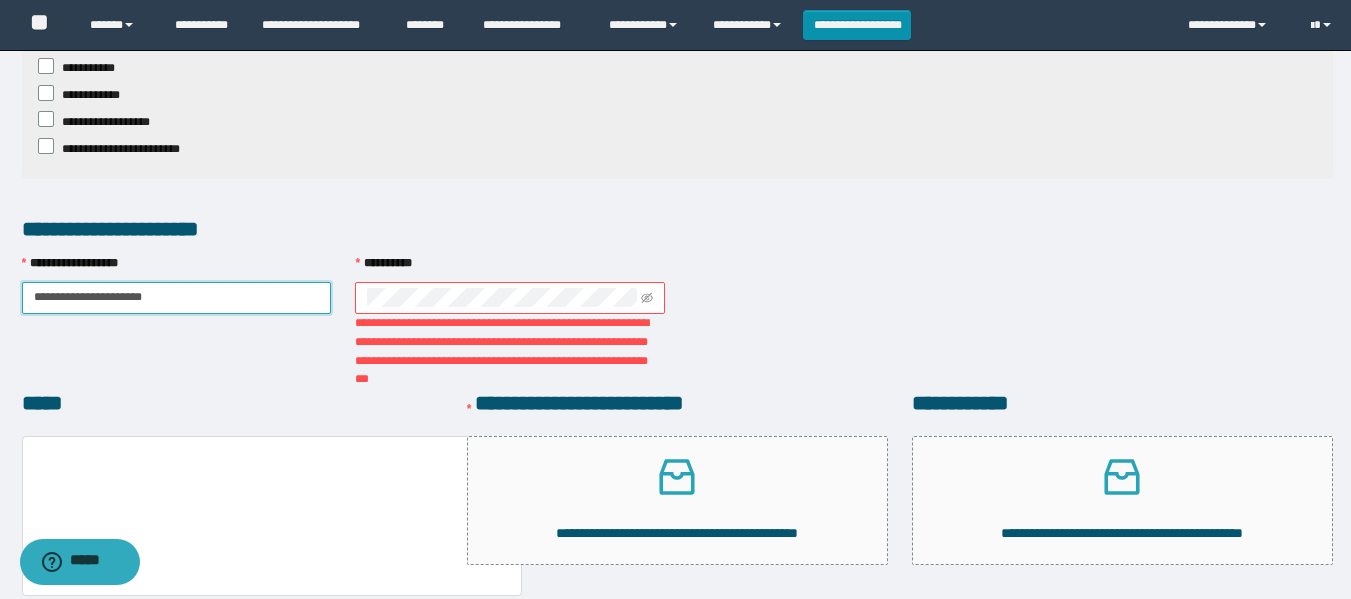 type on "**********" 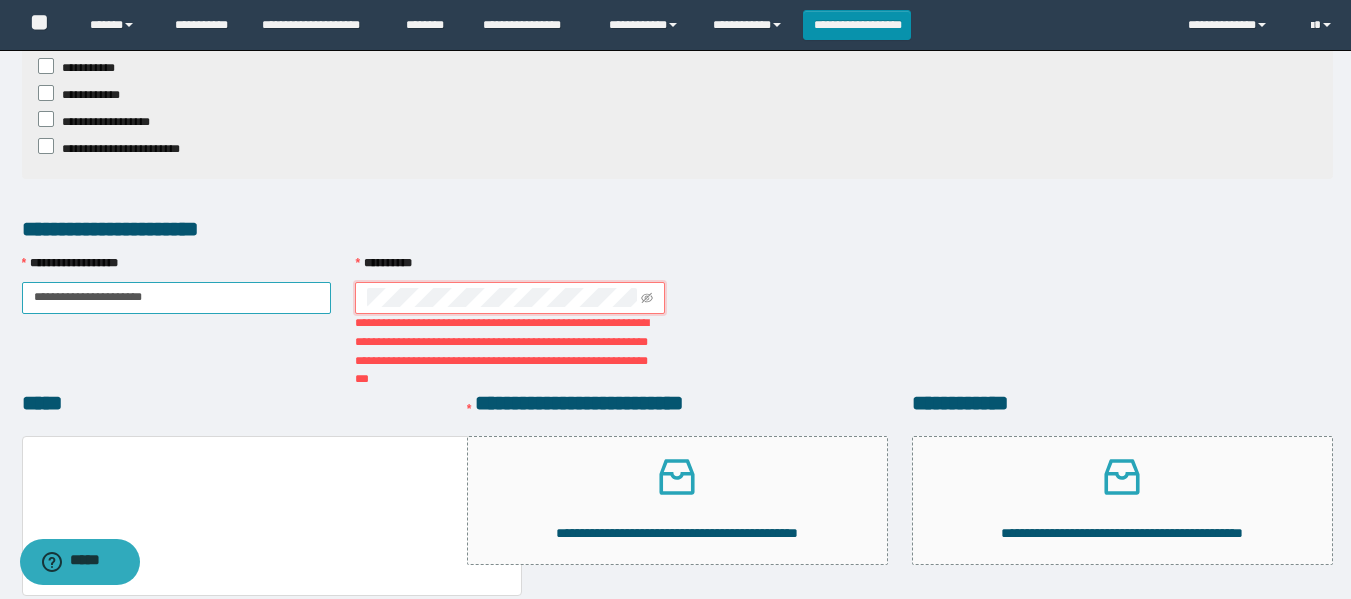 click on "**********" at bounding box center [677, 322] 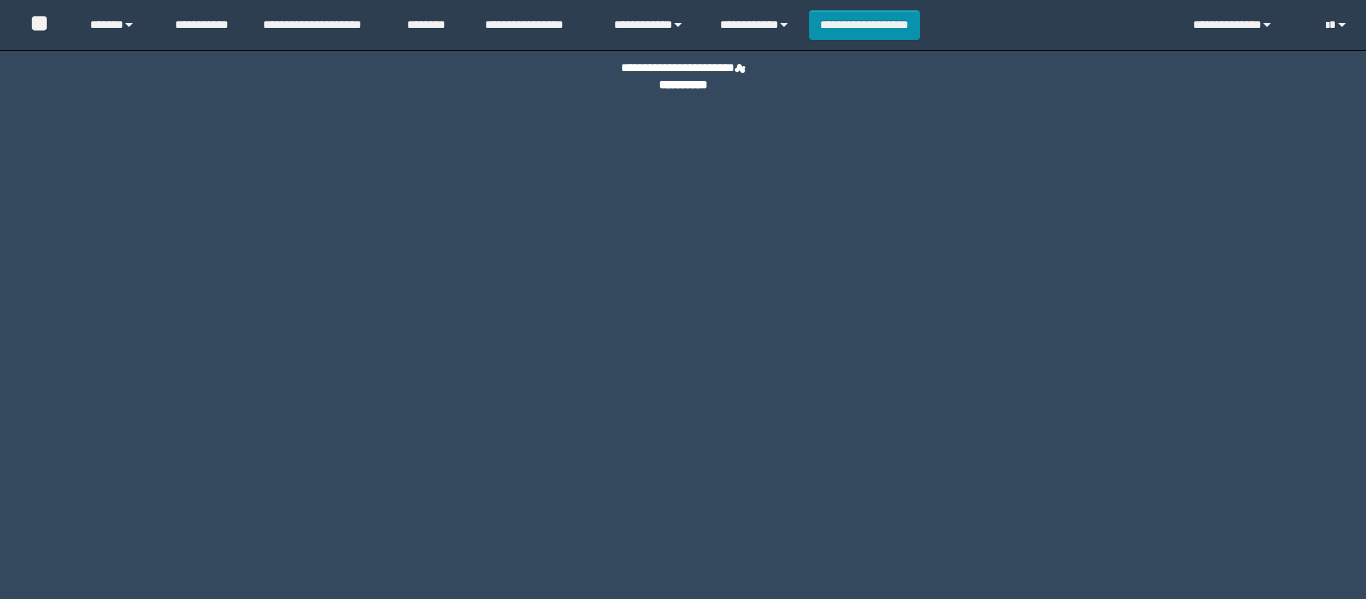 scroll, scrollTop: 0, scrollLeft: 0, axis: both 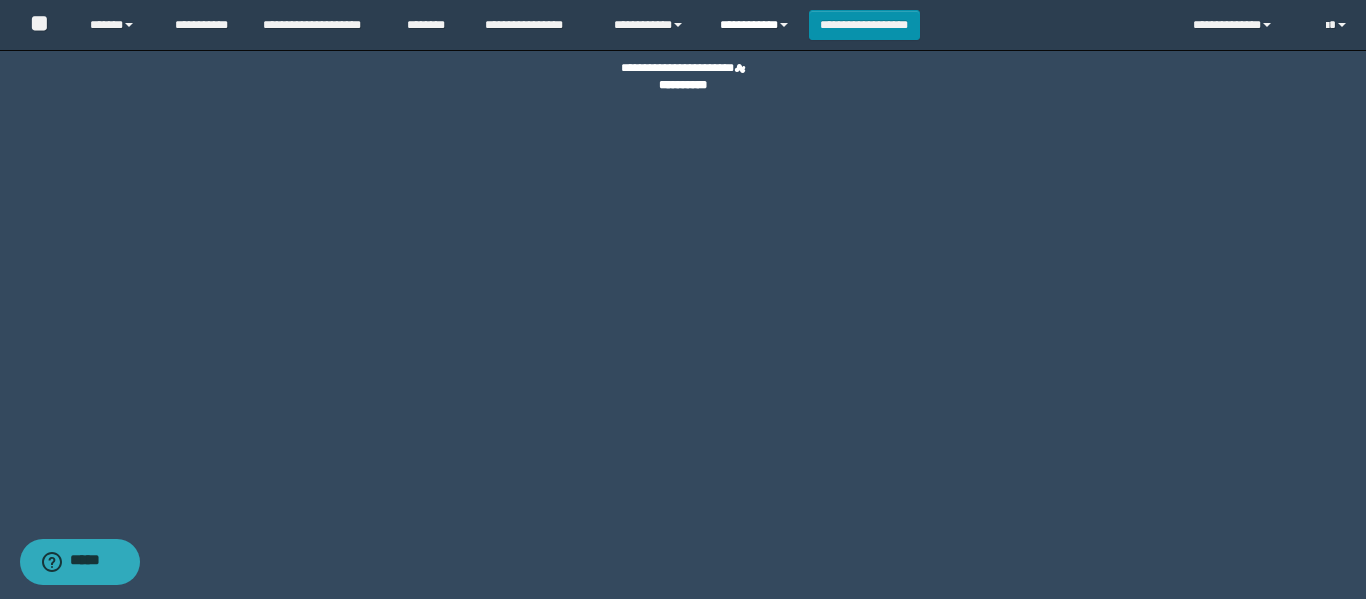 click on "**********" at bounding box center [757, 25] 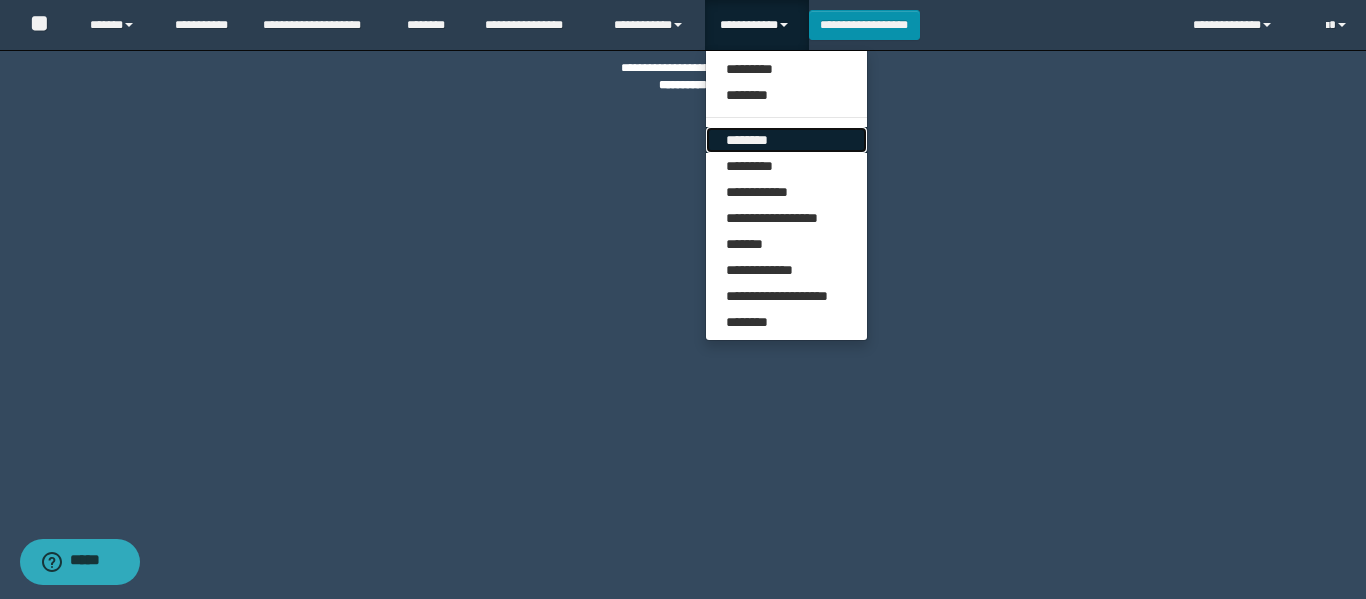 click on "********" at bounding box center (786, 140) 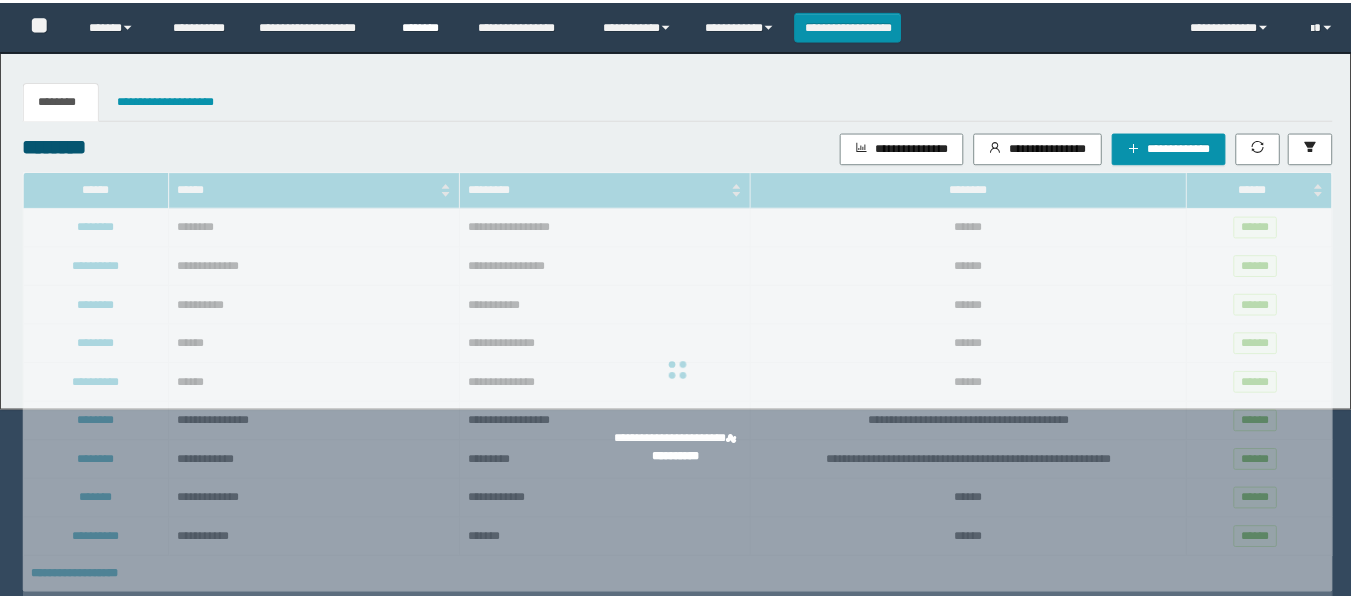 scroll, scrollTop: 0, scrollLeft: 0, axis: both 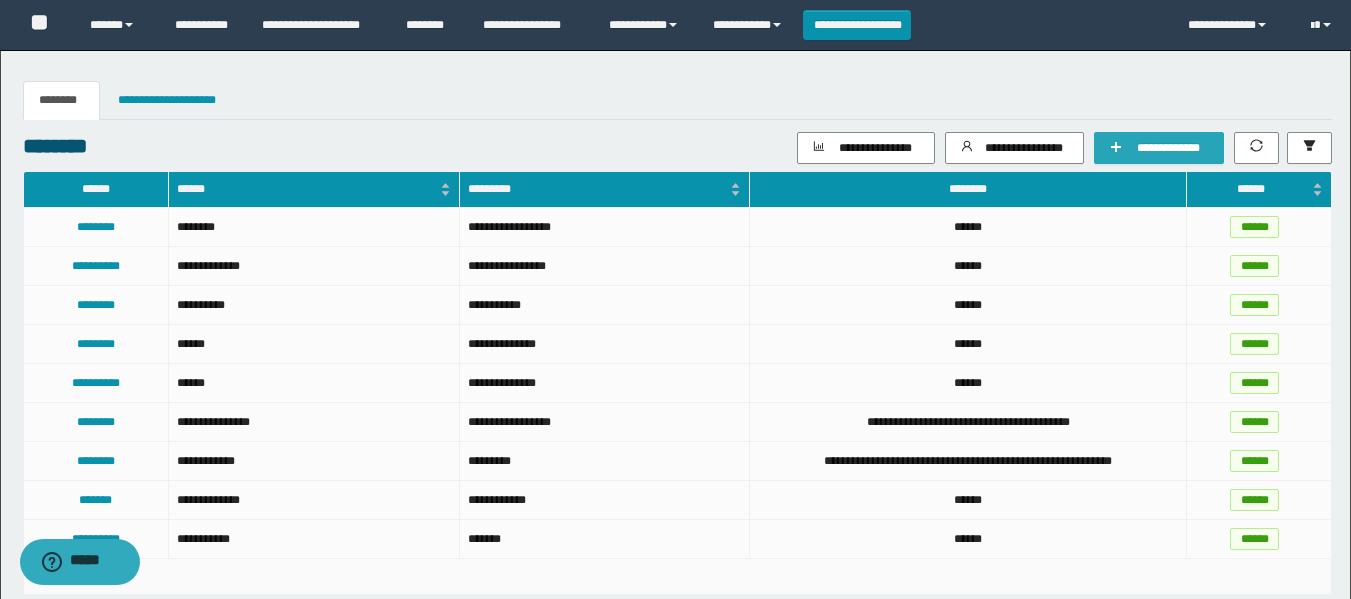 click on "**********" at bounding box center [1169, 148] 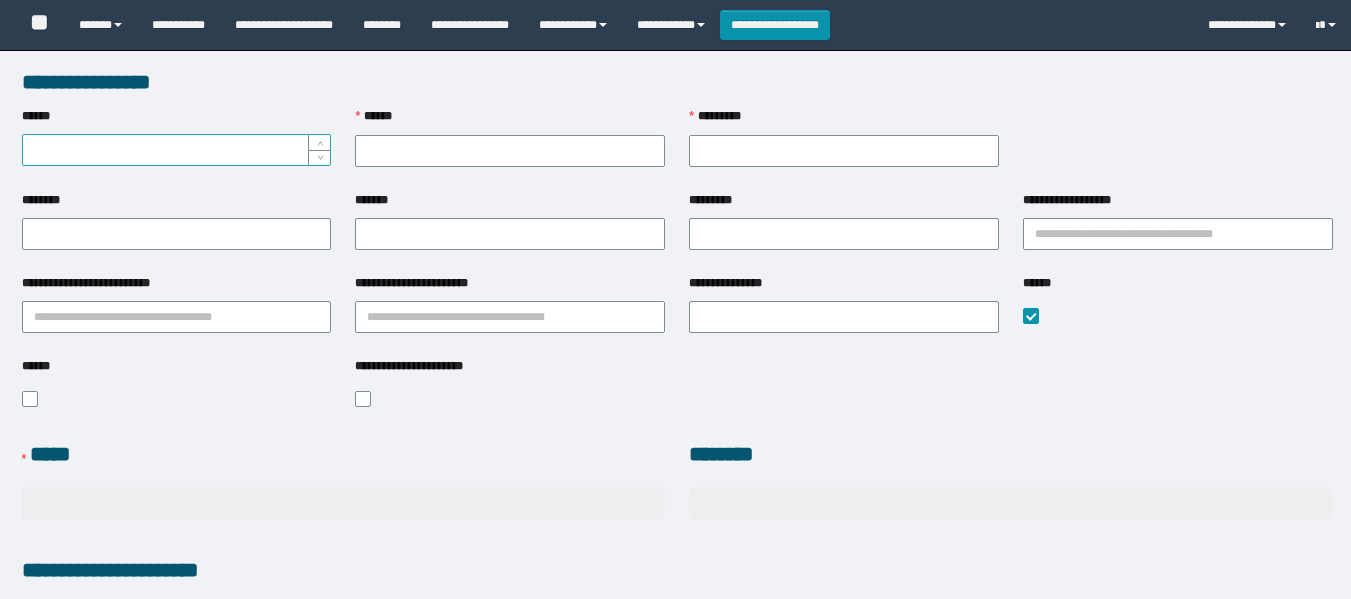 scroll, scrollTop: 0, scrollLeft: 0, axis: both 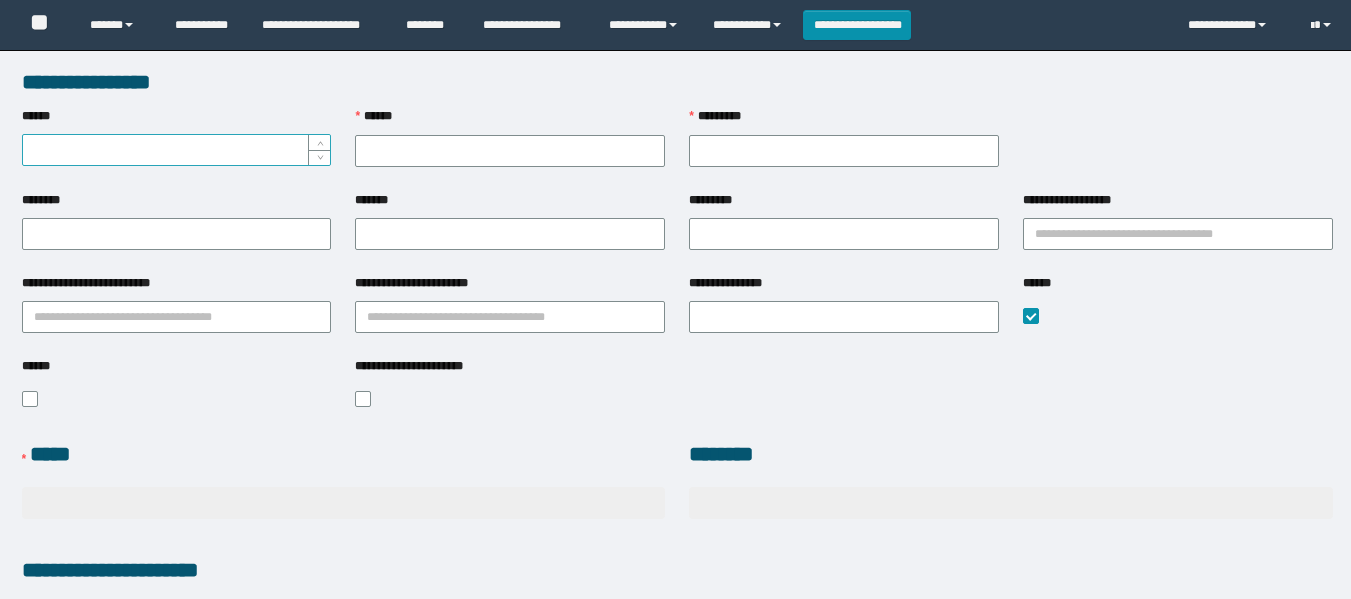 type on "********" 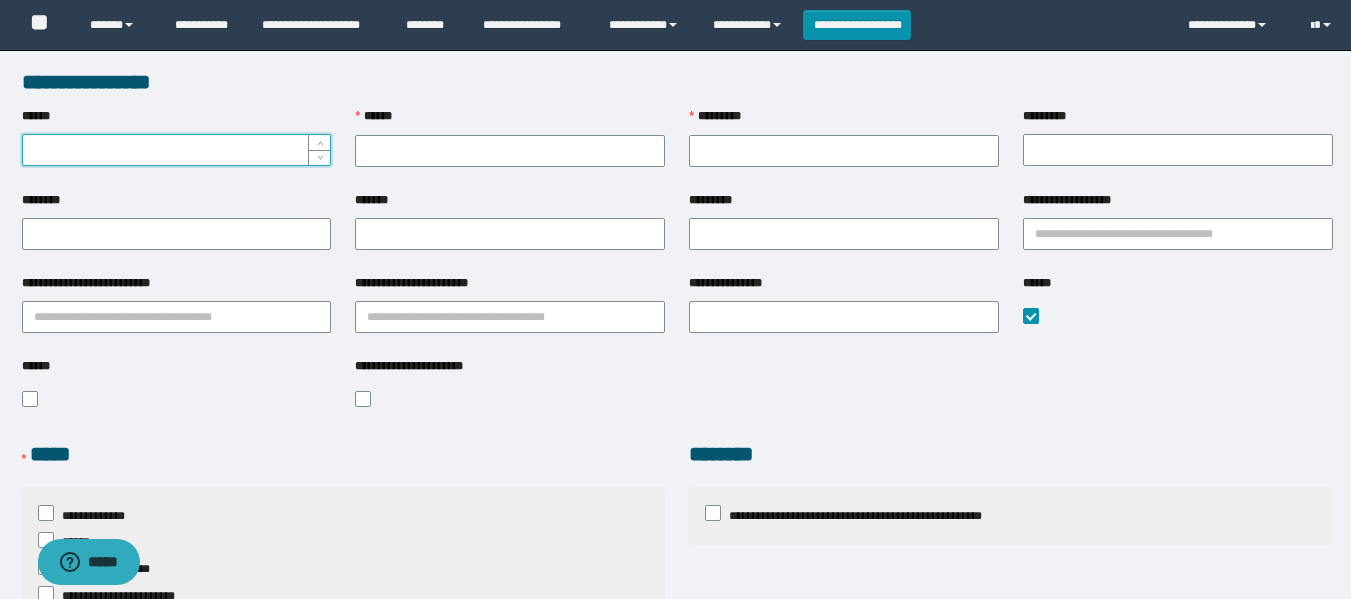 scroll, scrollTop: 0, scrollLeft: 0, axis: both 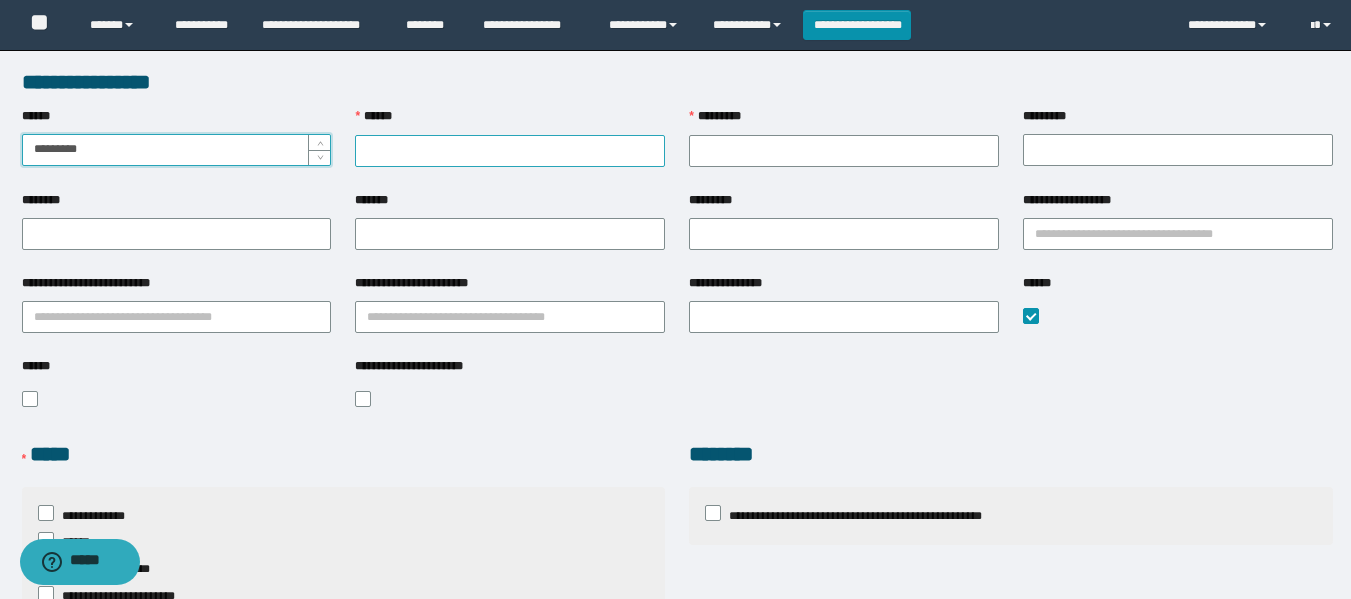 type on "*********" 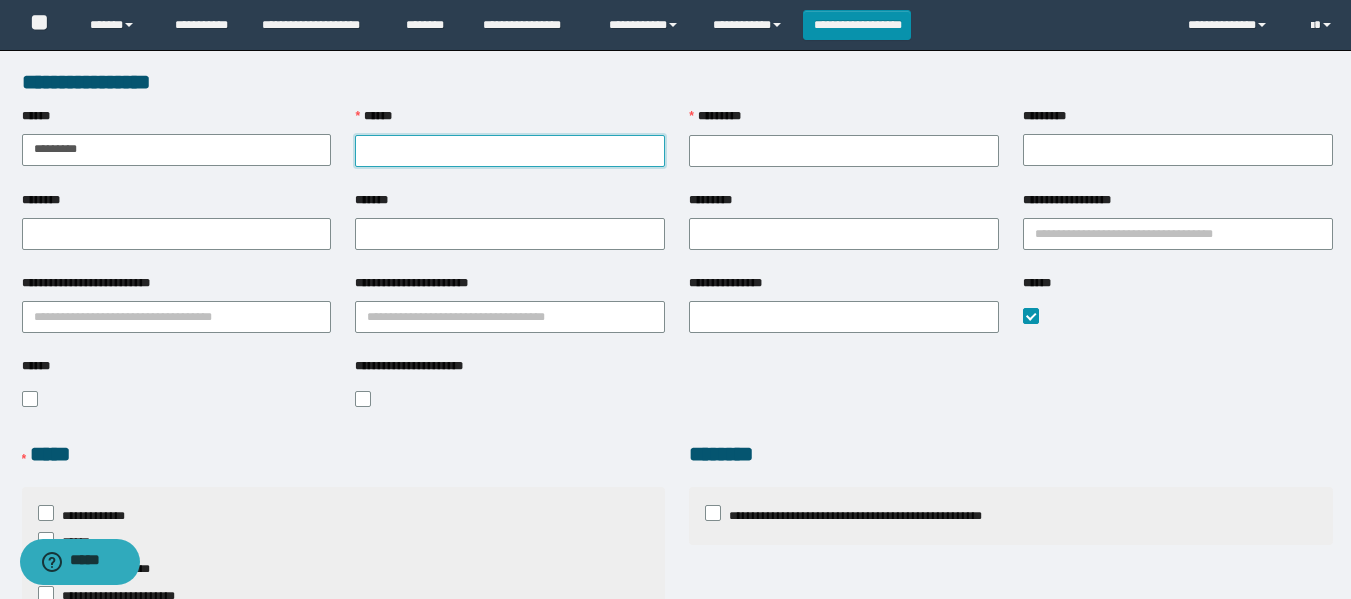 click on "******" at bounding box center (510, 151) 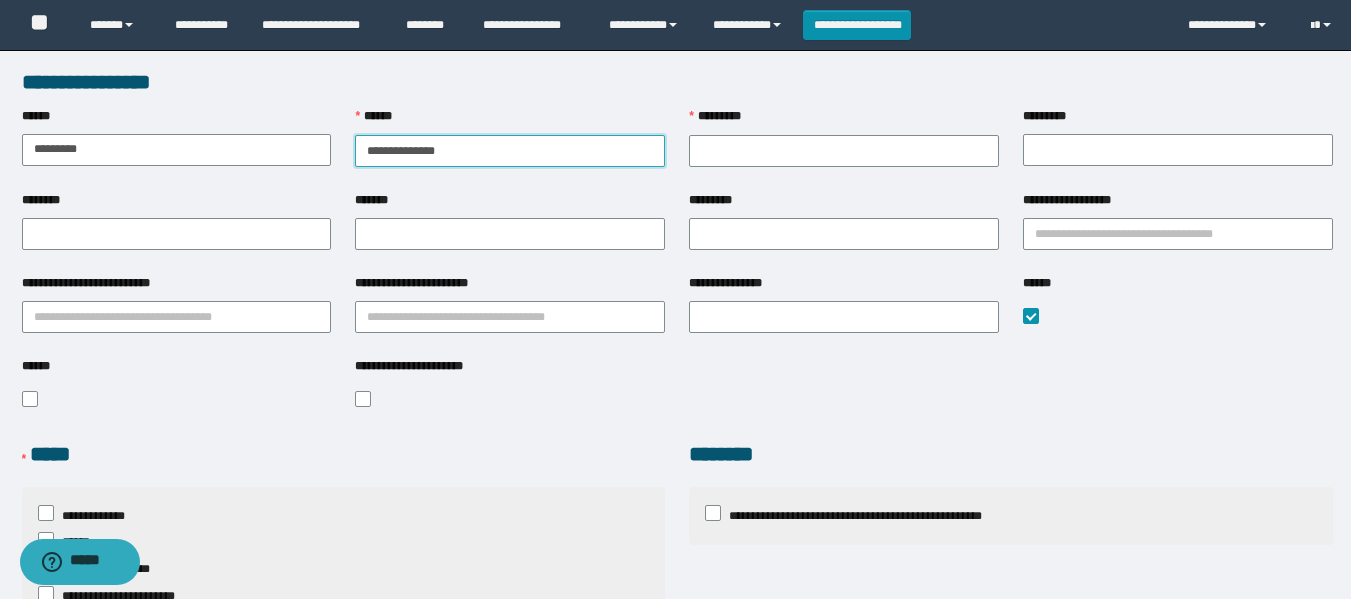 type on "**********" 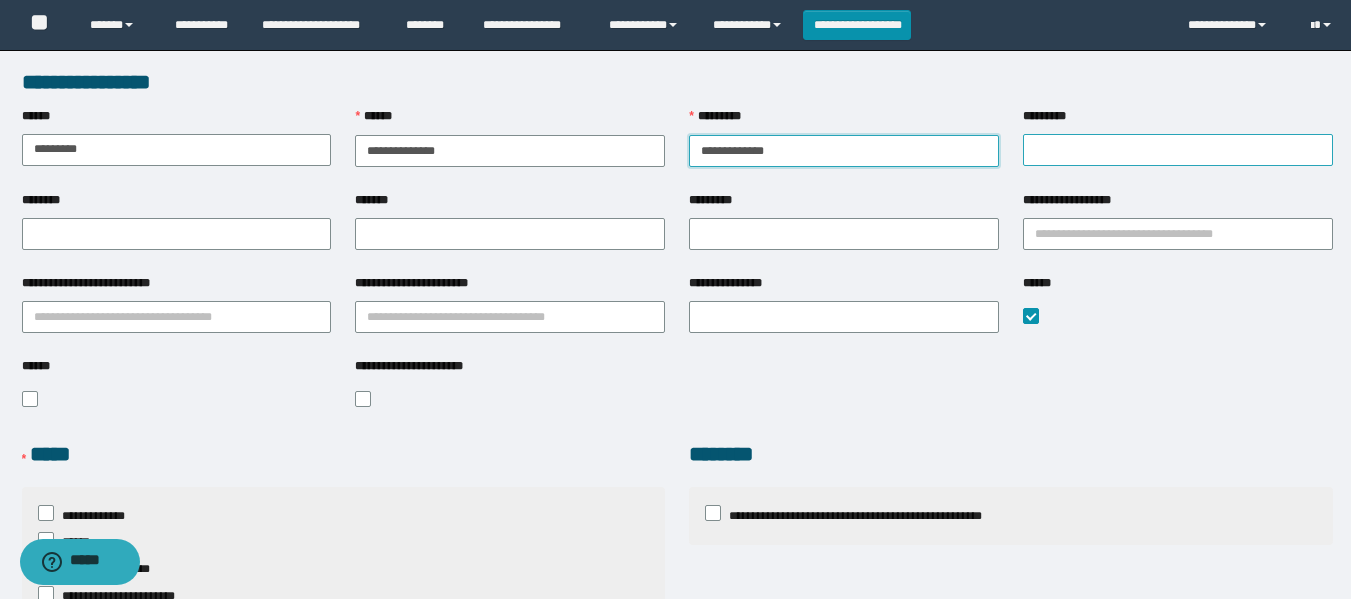 type on "**********" 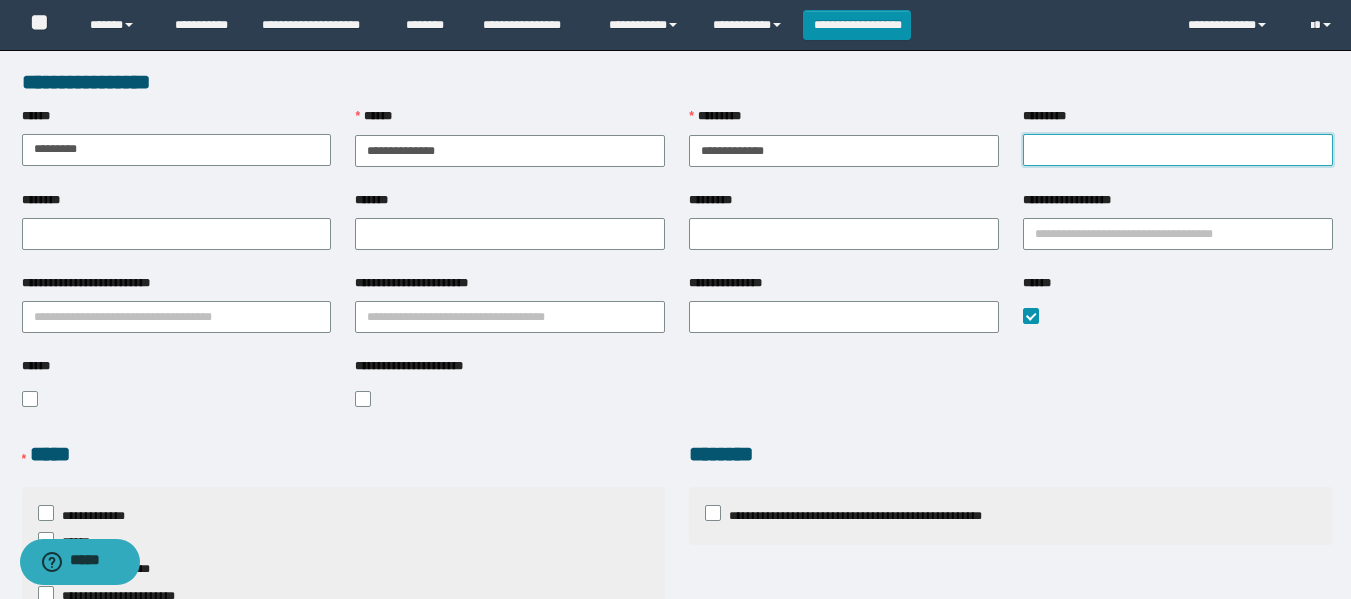 click on "*********" at bounding box center (1178, 150) 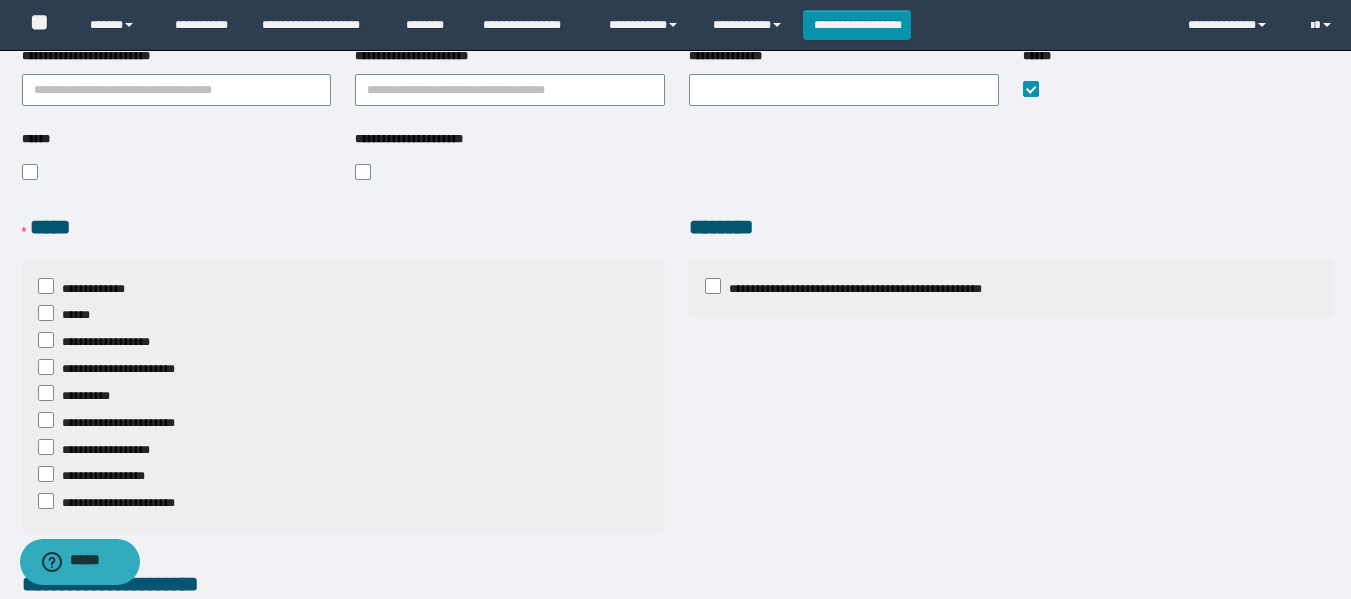 scroll, scrollTop: 320, scrollLeft: 0, axis: vertical 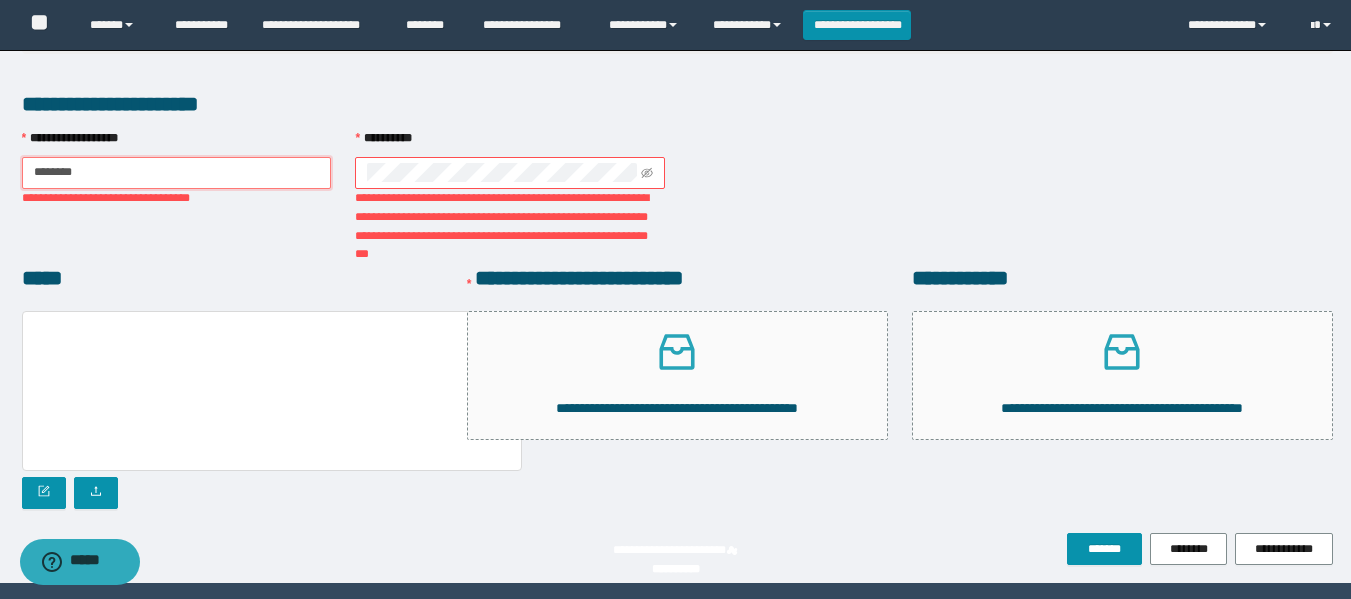 drag, startPoint x: 133, startPoint y: 120, endPoint x: 0, endPoint y: 116, distance: 133.06013 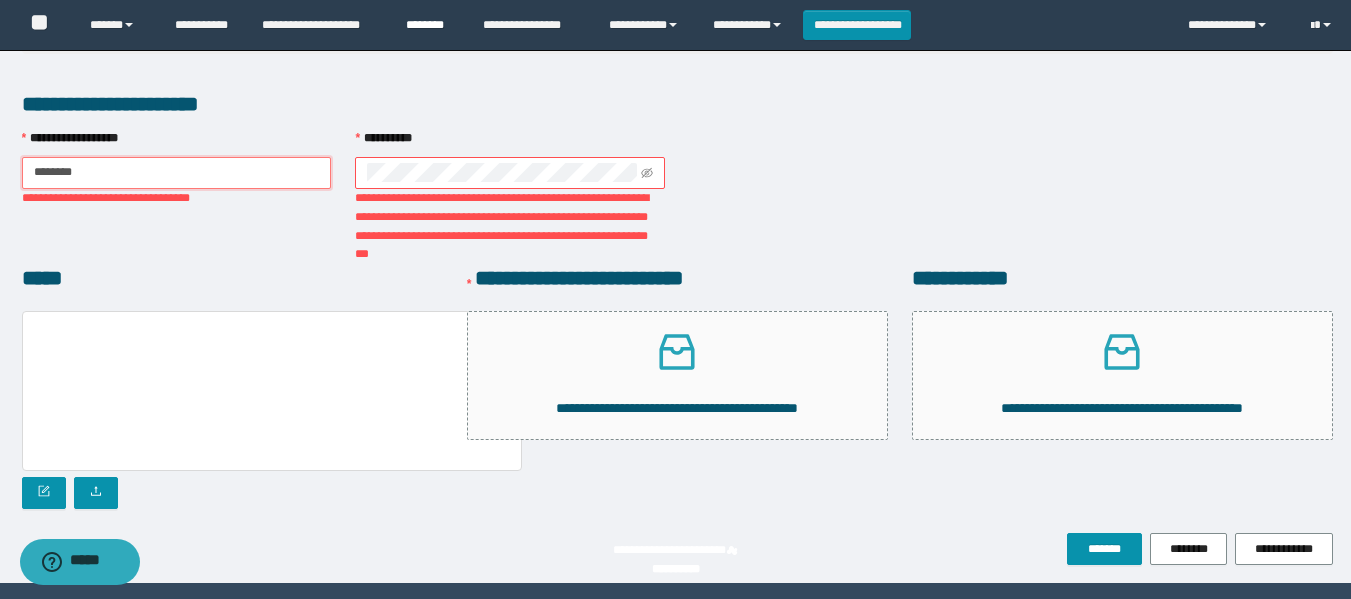 paste on "**********" 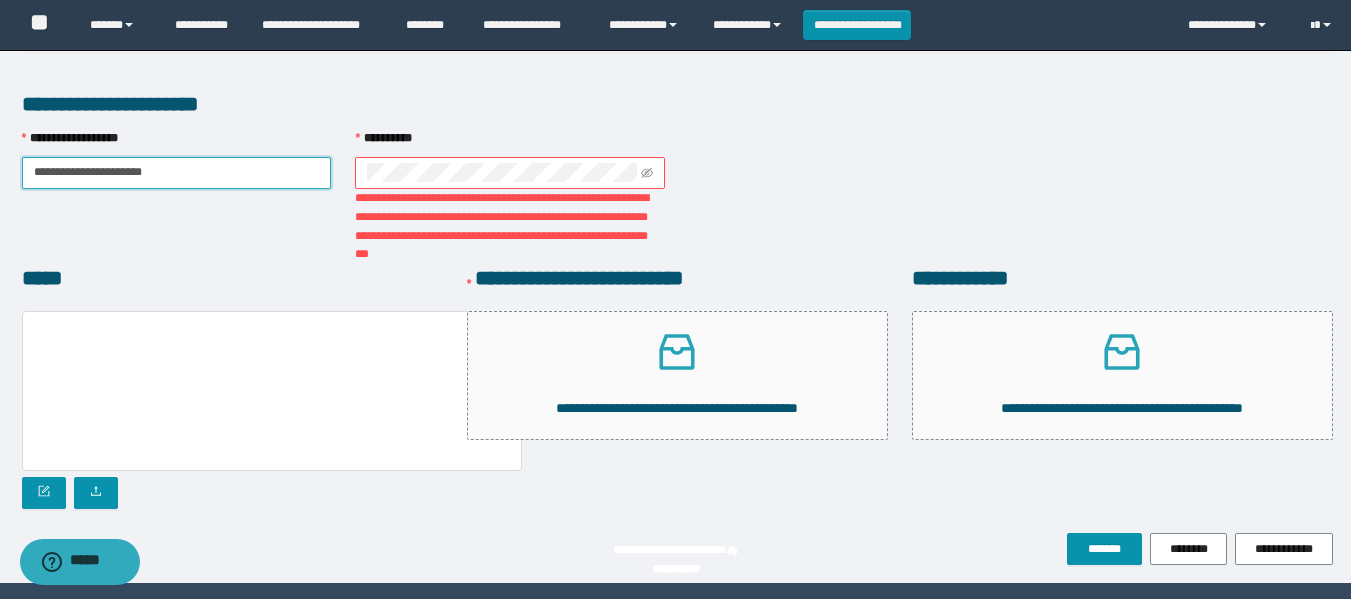 type on "**********" 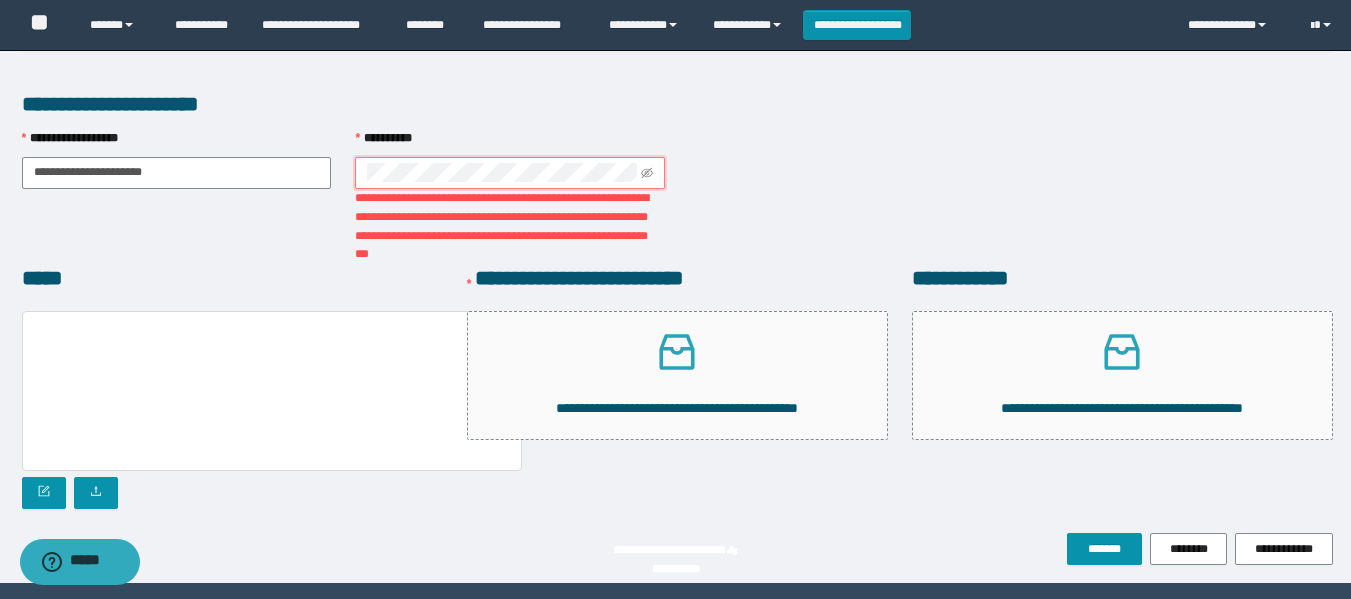 click on "**********" at bounding box center (510, 197) 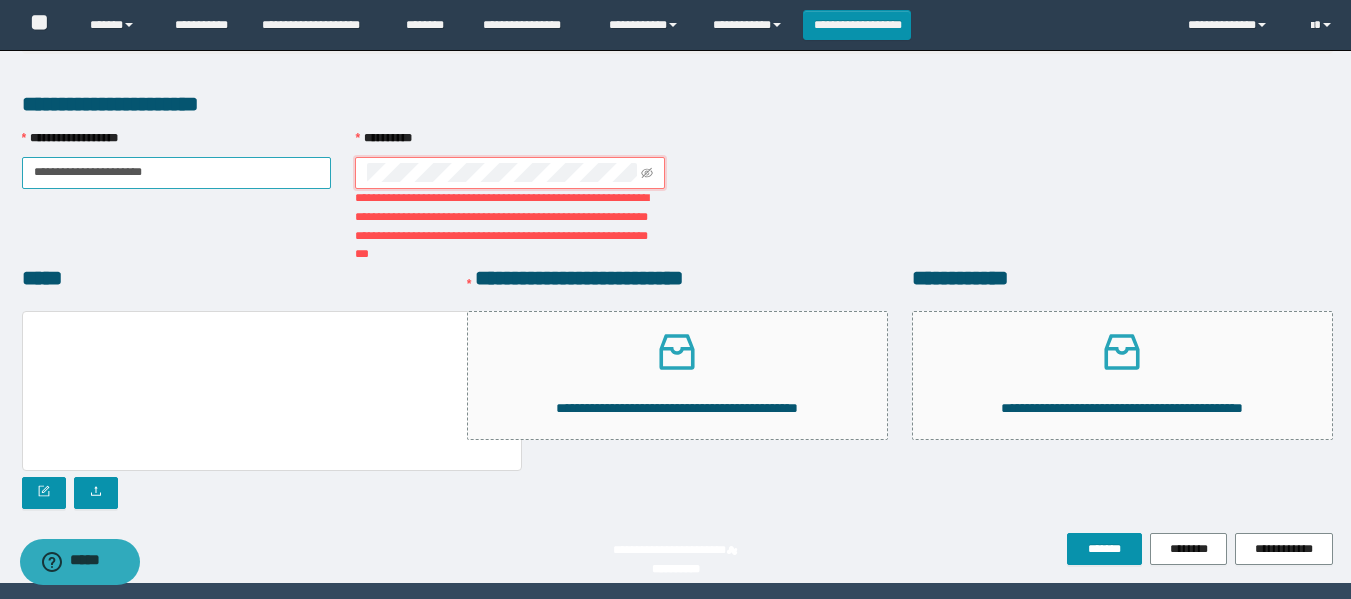 click on "**********" at bounding box center [677, 197] 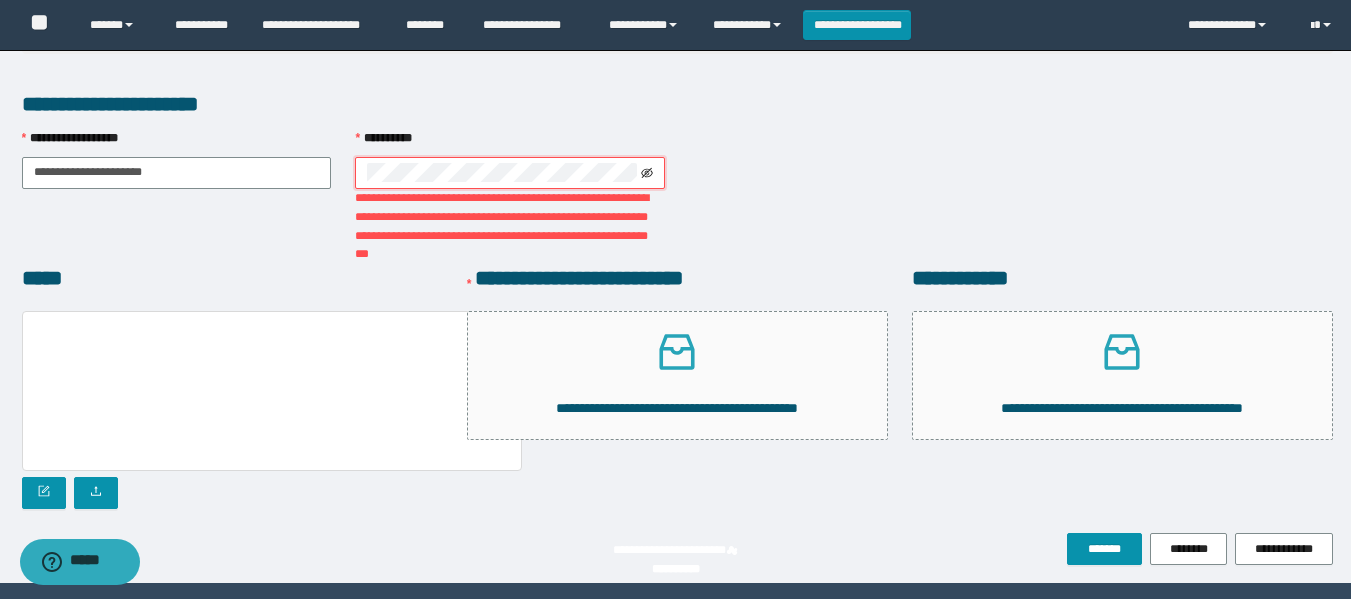 click 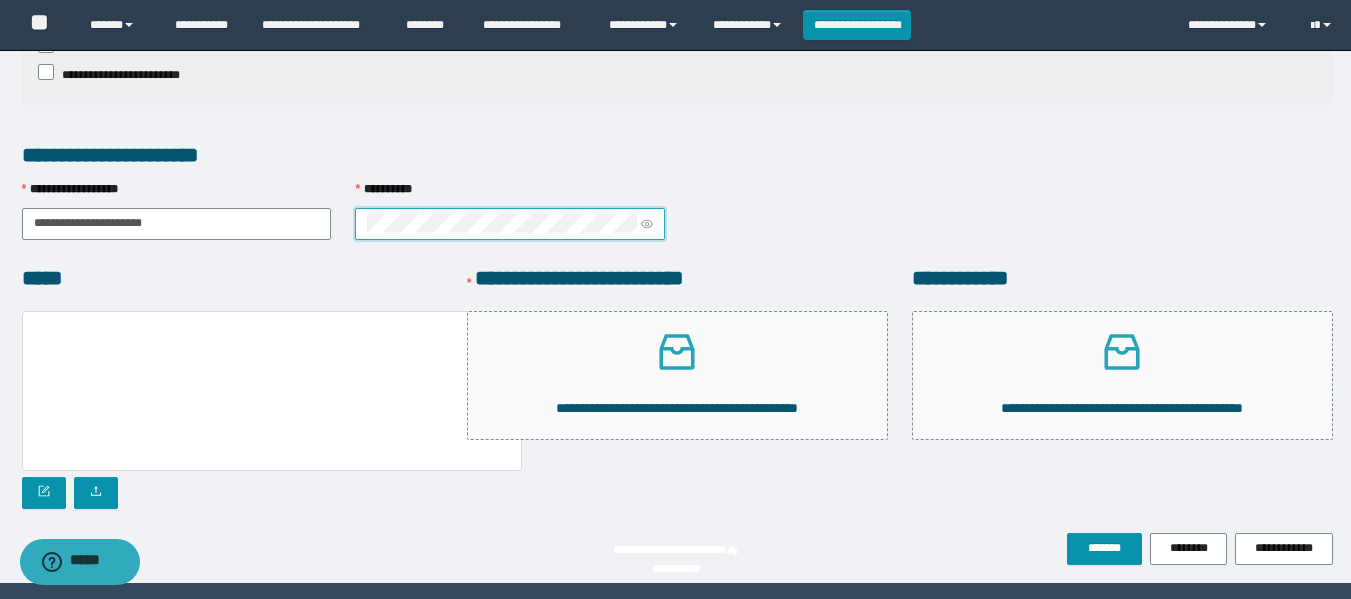 scroll, scrollTop: 1334, scrollLeft: 0, axis: vertical 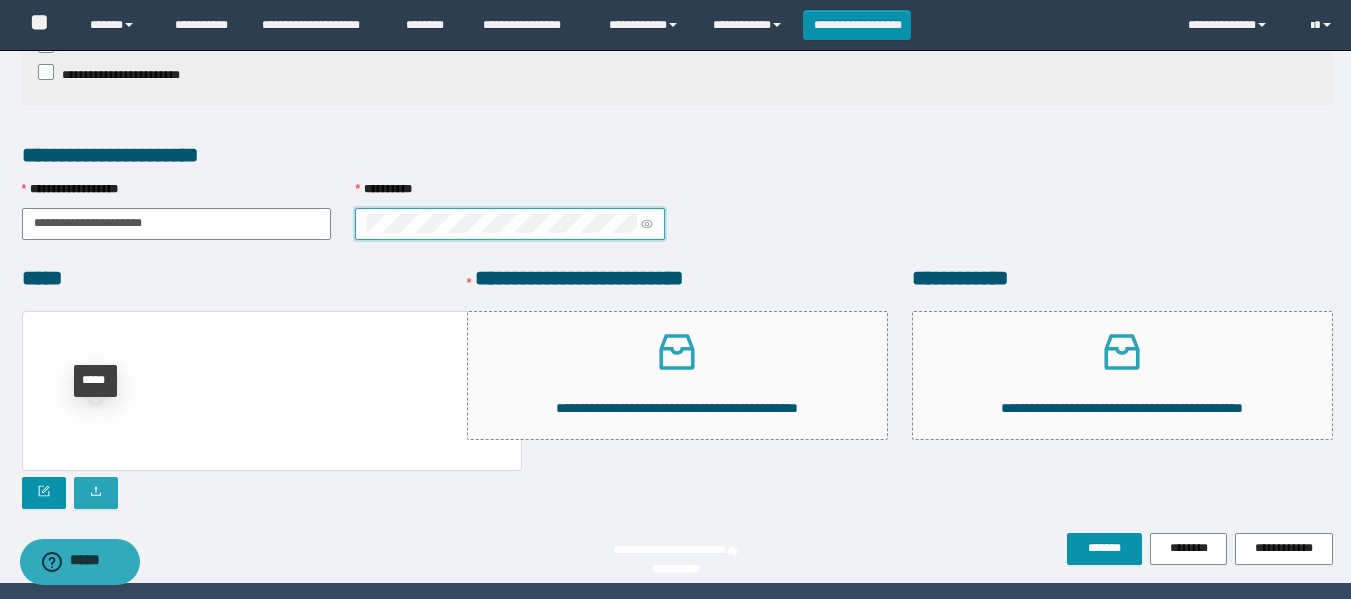 click 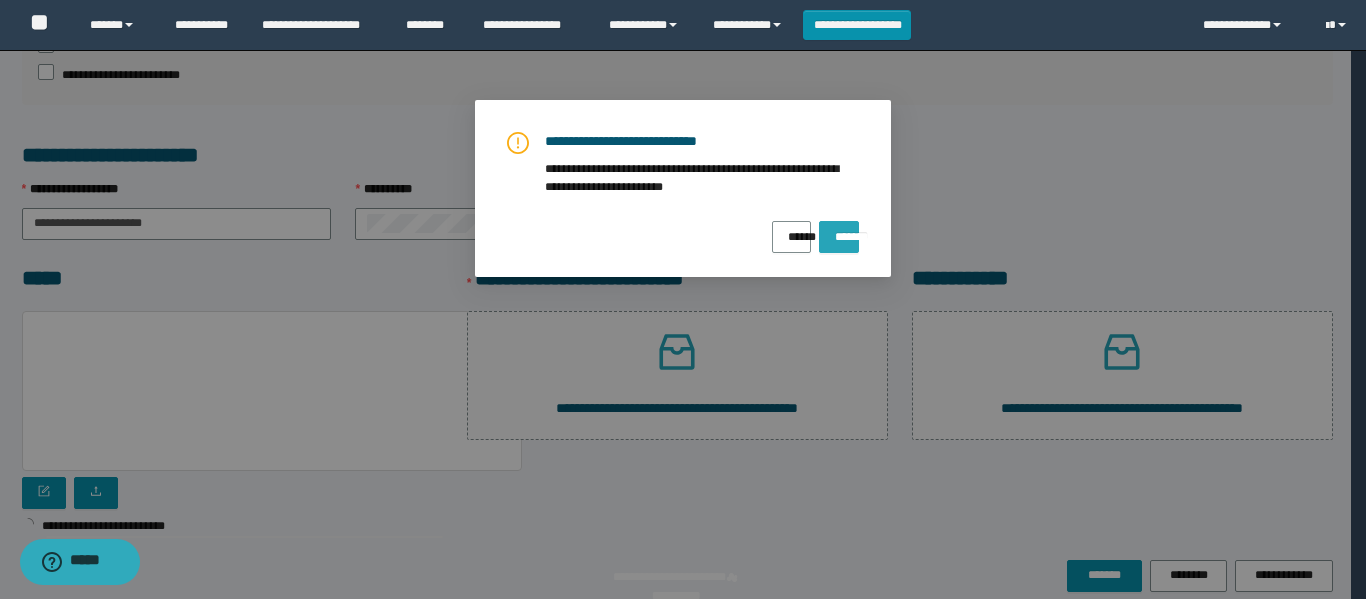 click on "*******" at bounding box center (839, 237) 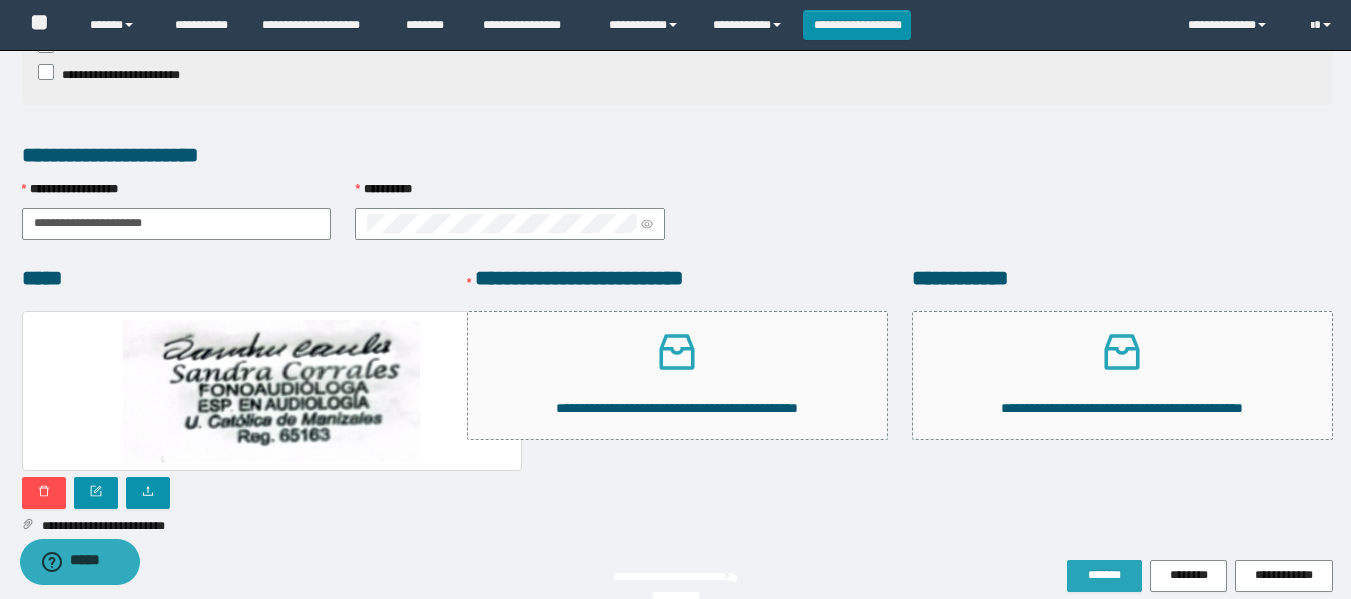 click on "*******" at bounding box center [1104, 575] 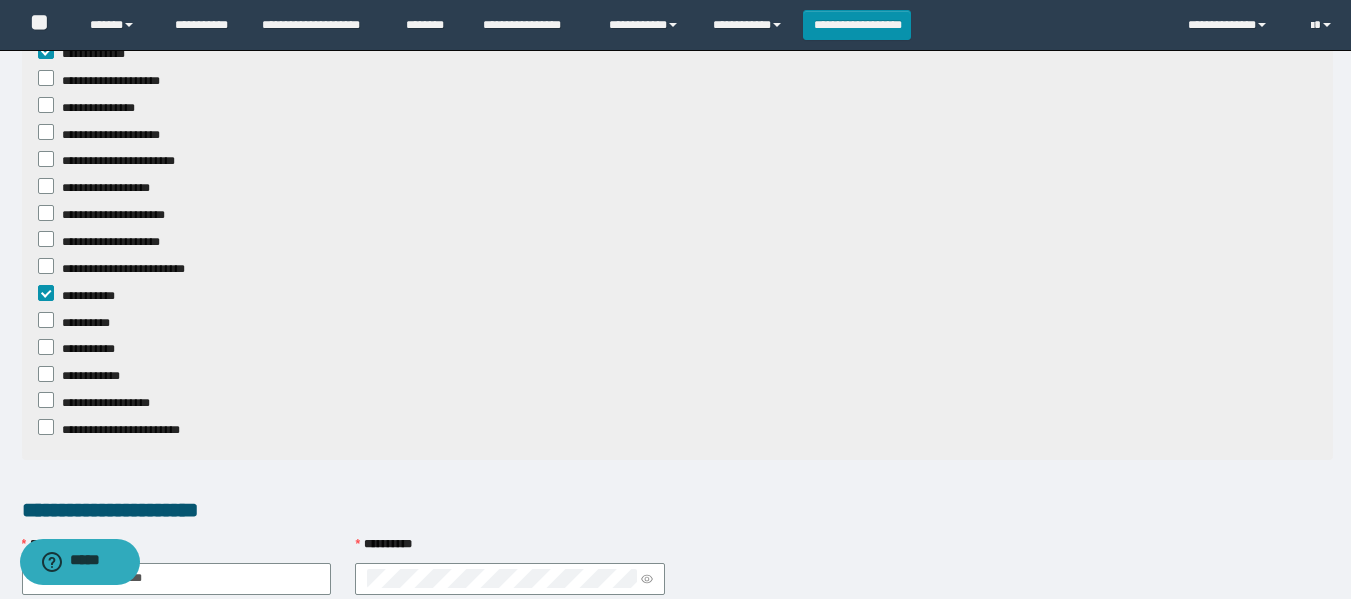 scroll, scrollTop: 1361, scrollLeft: 0, axis: vertical 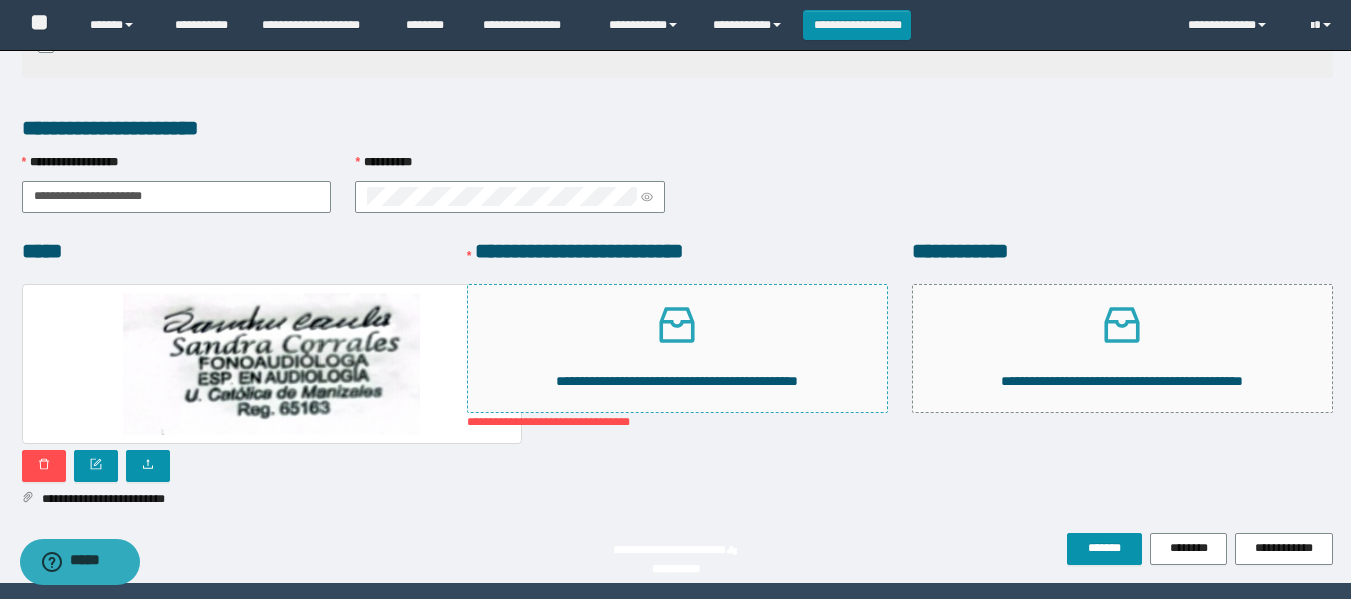 click on "**********" at bounding box center [677, 348] 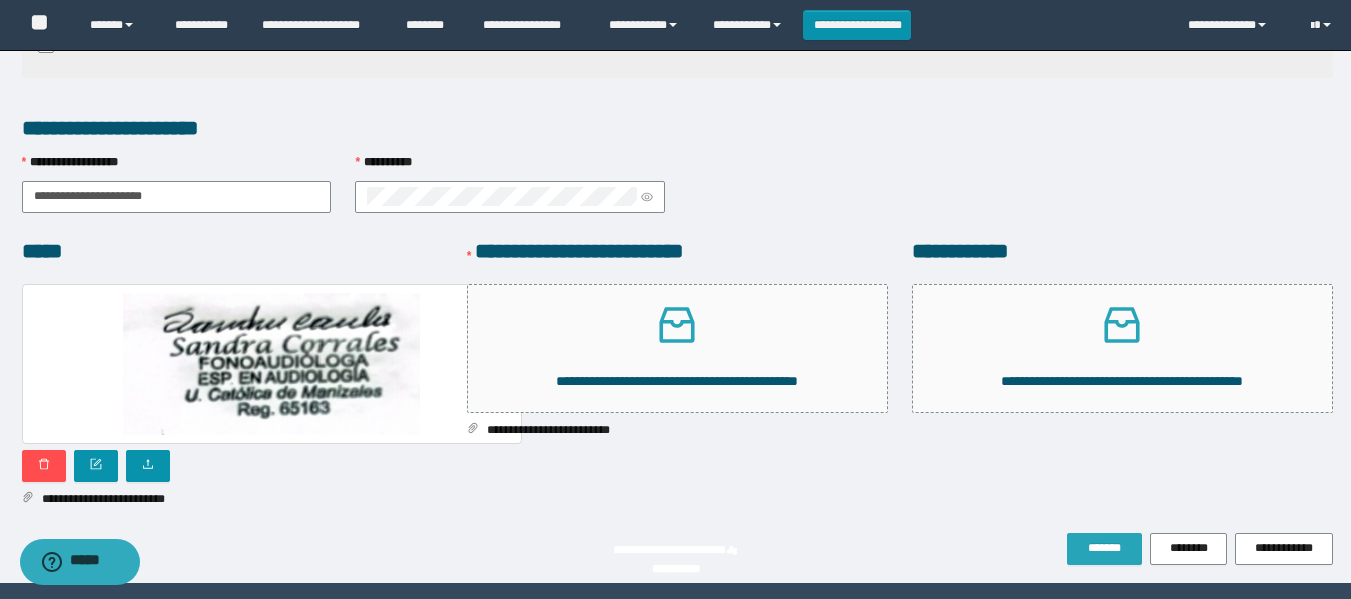 click on "*******" at bounding box center [1104, 548] 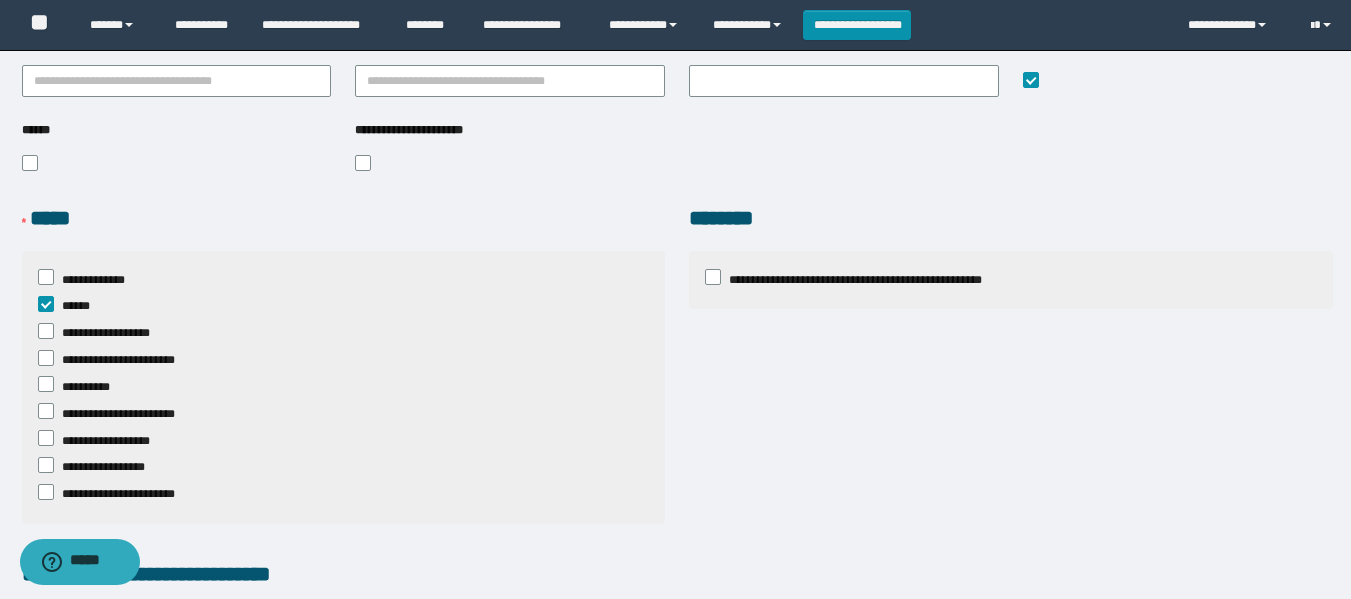 scroll, scrollTop: 61, scrollLeft: 0, axis: vertical 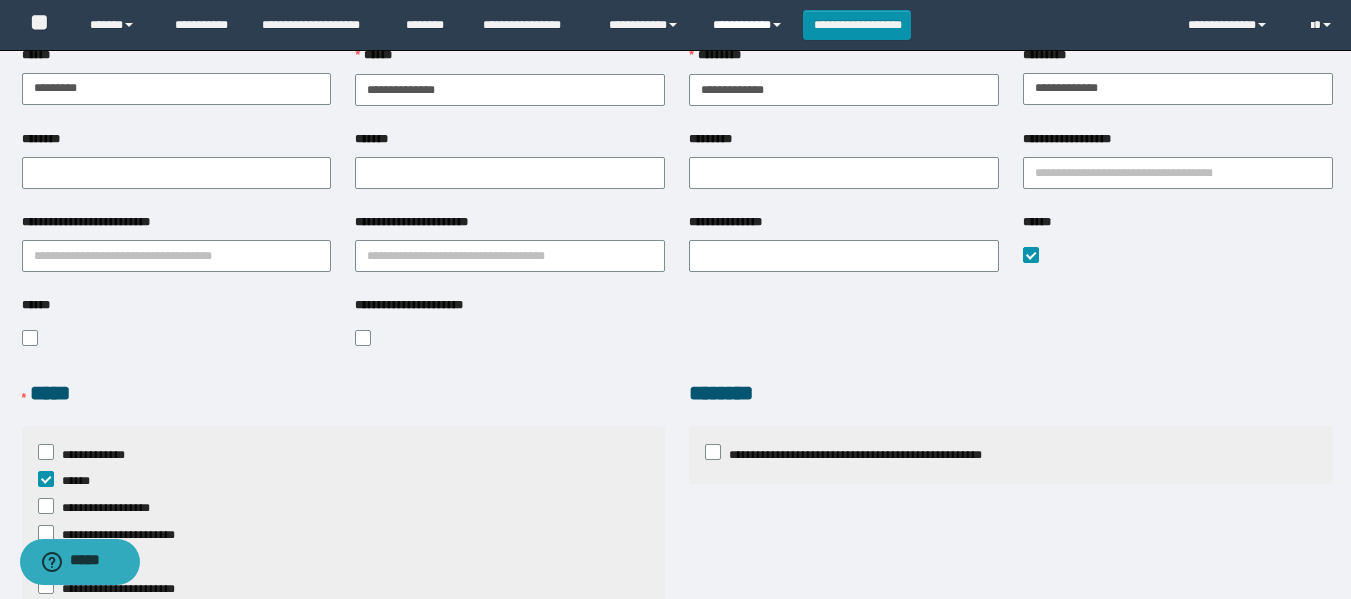 click on "**********" at bounding box center [750, 25] 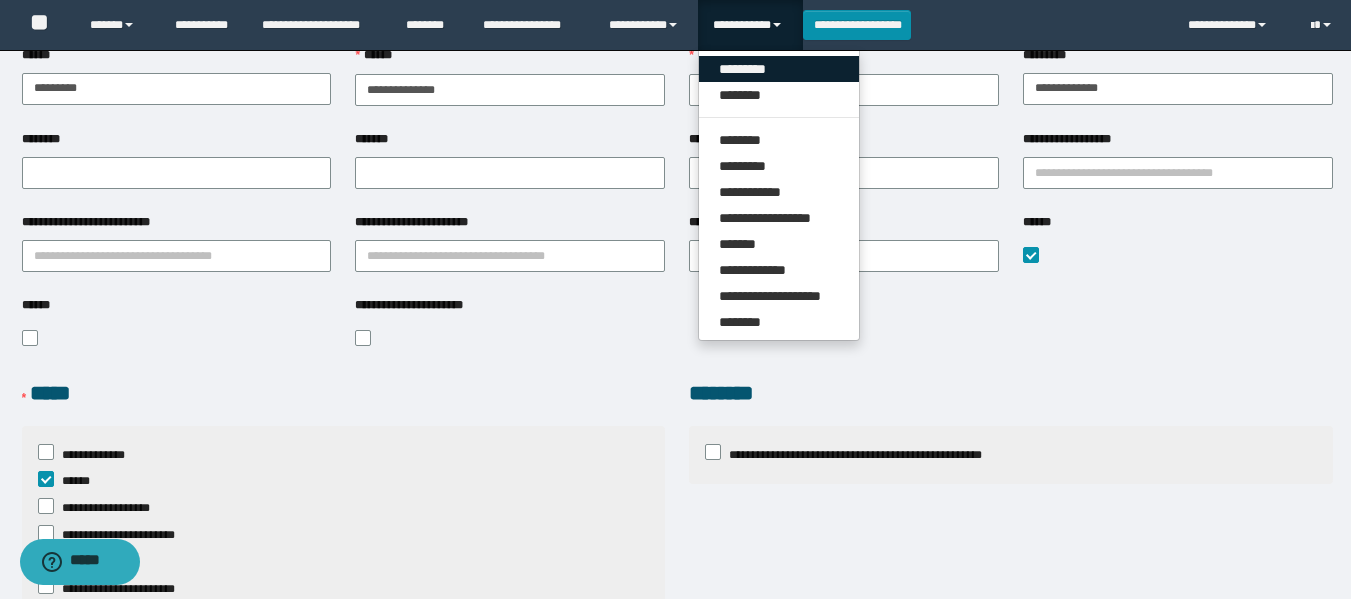 click on "*********" at bounding box center (779, 69) 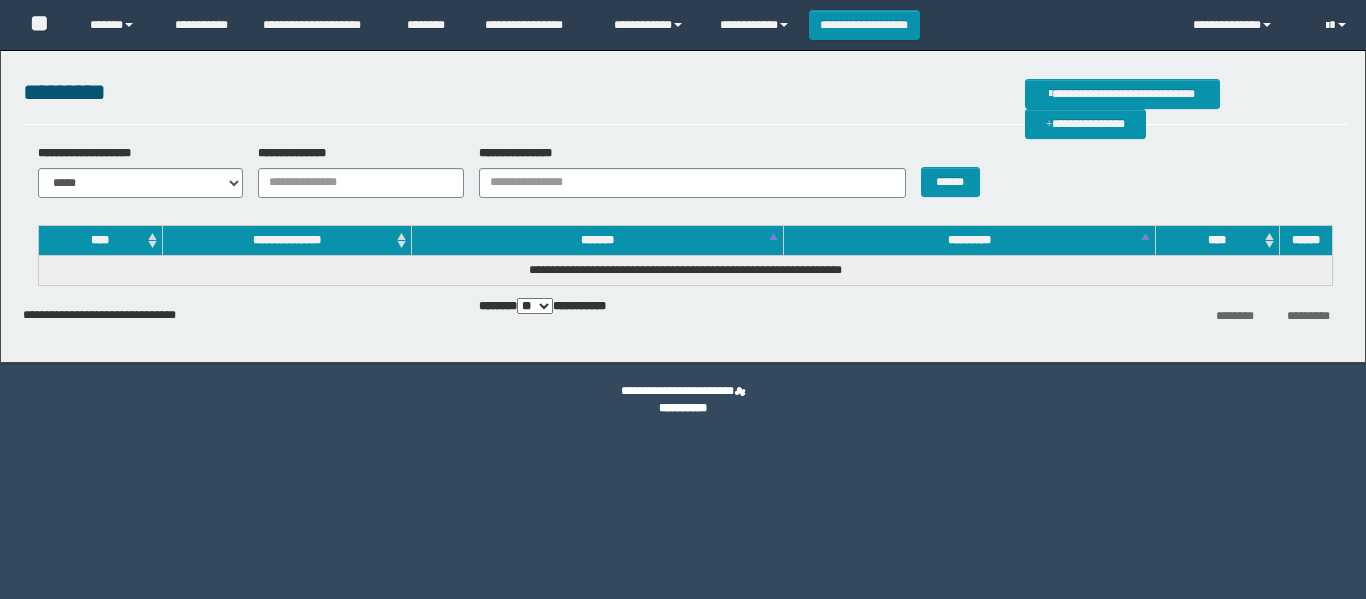 scroll, scrollTop: 0, scrollLeft: 0, axis: both 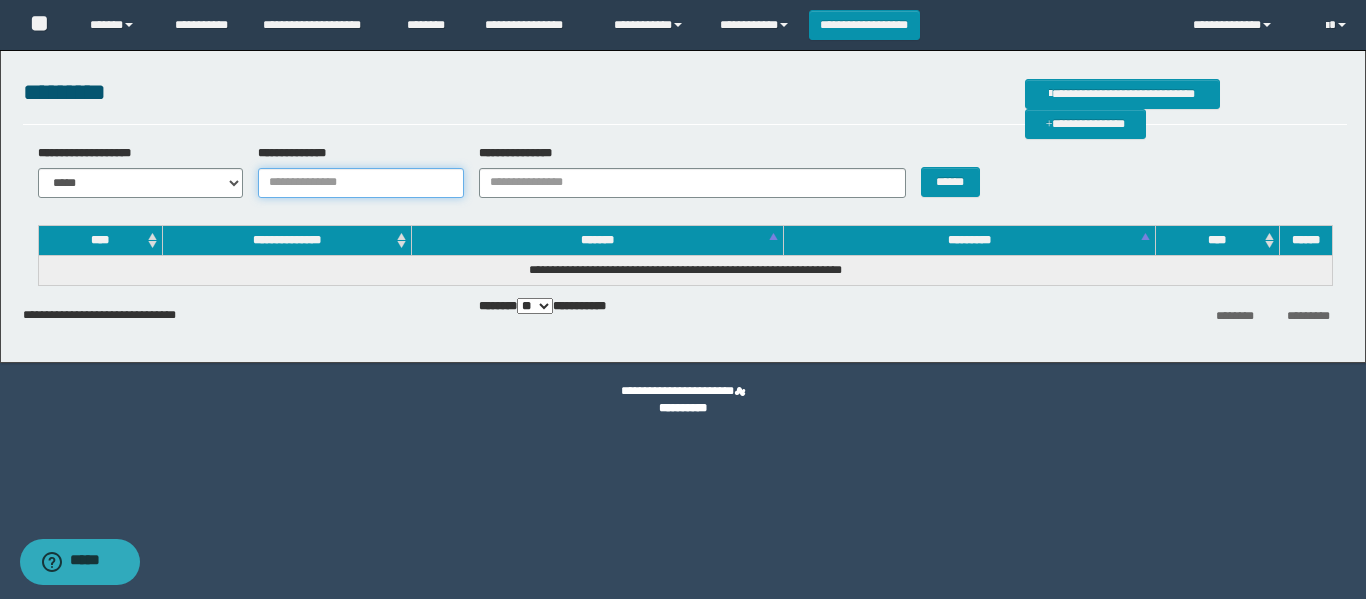 click on "**********" at bounding box center [361, 183] 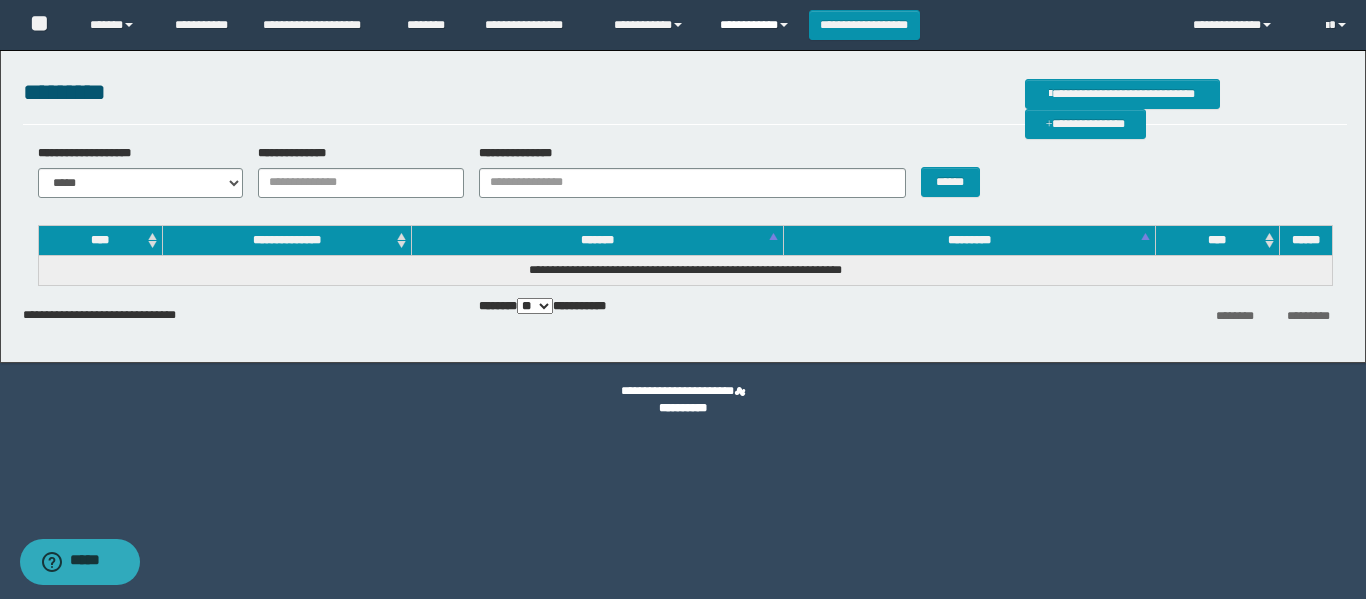 click on "**********" at bounding box center [757, 25] 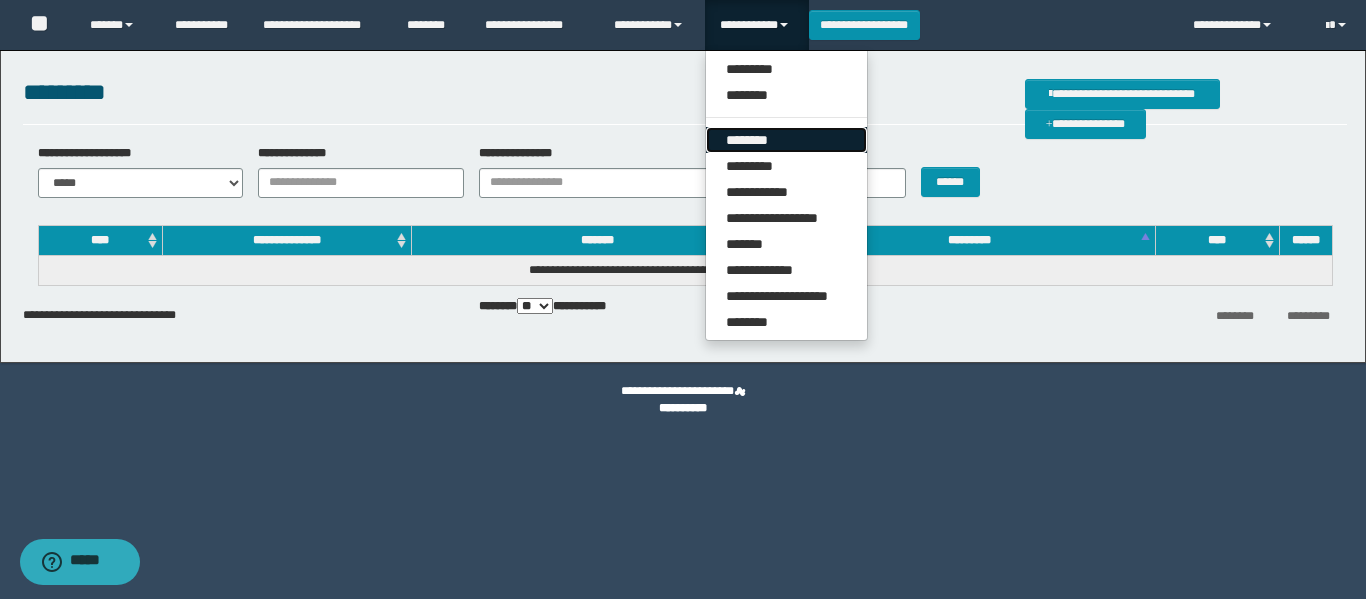 click on "********" at bounding box center [786, 140] 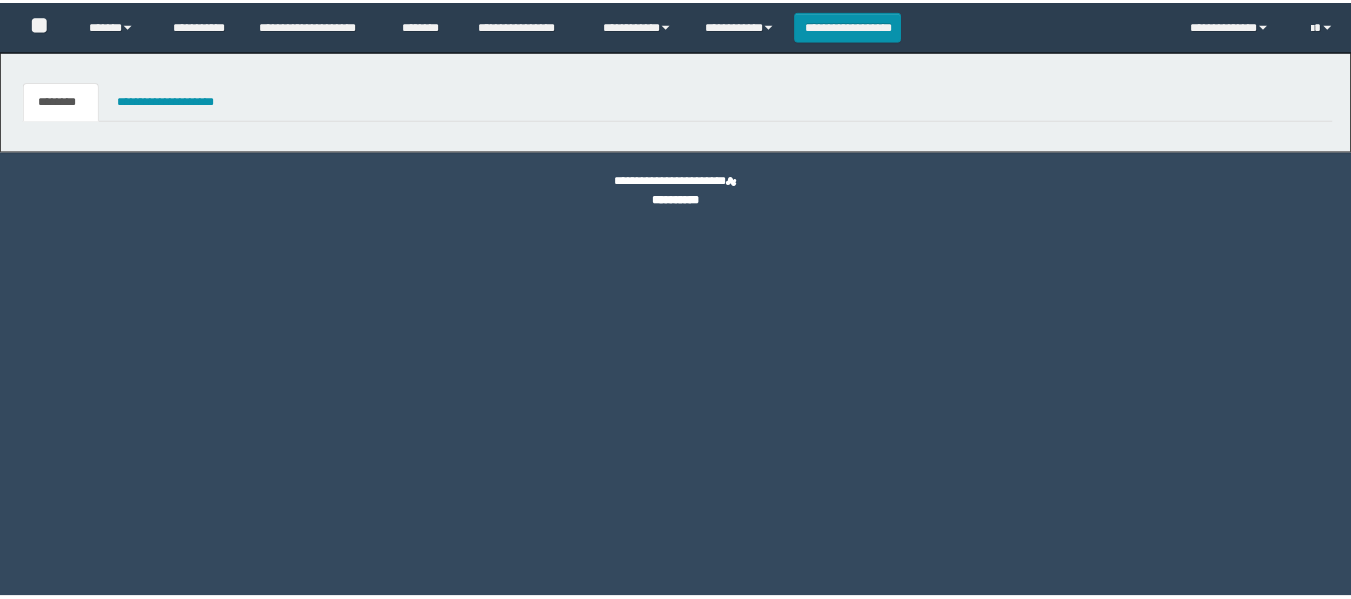 scroll, scrollTop: 0, scrollLeft: 0, axis: both 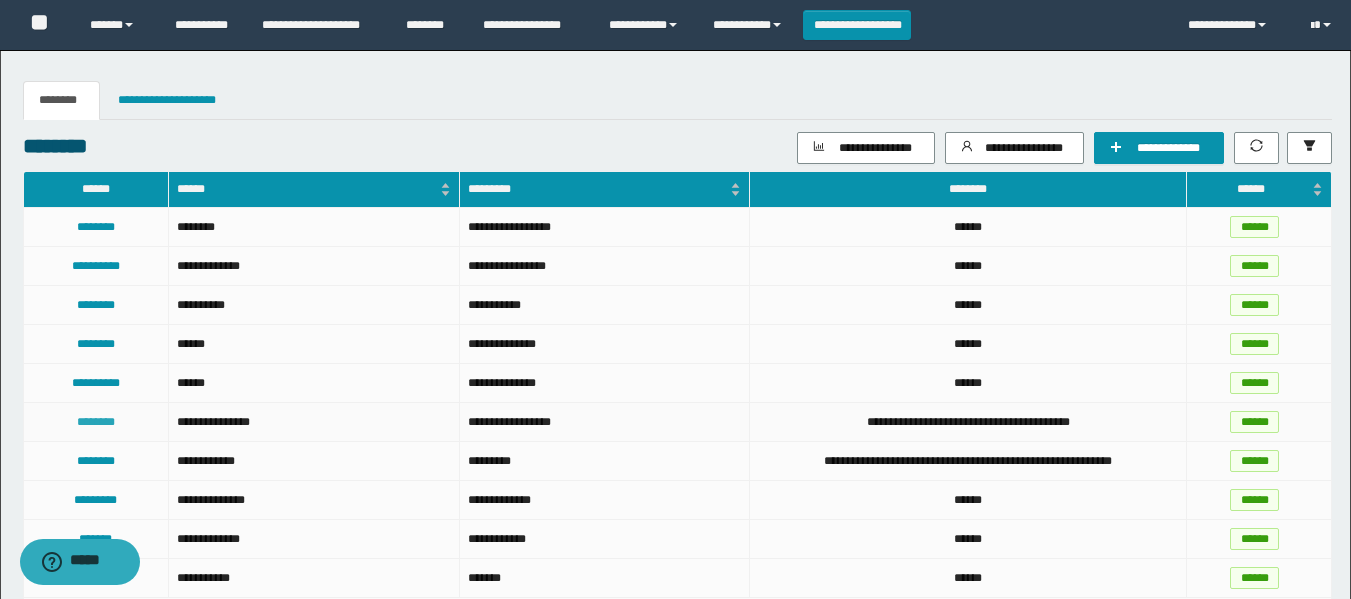click on "********" at bounding box center [96, 422] 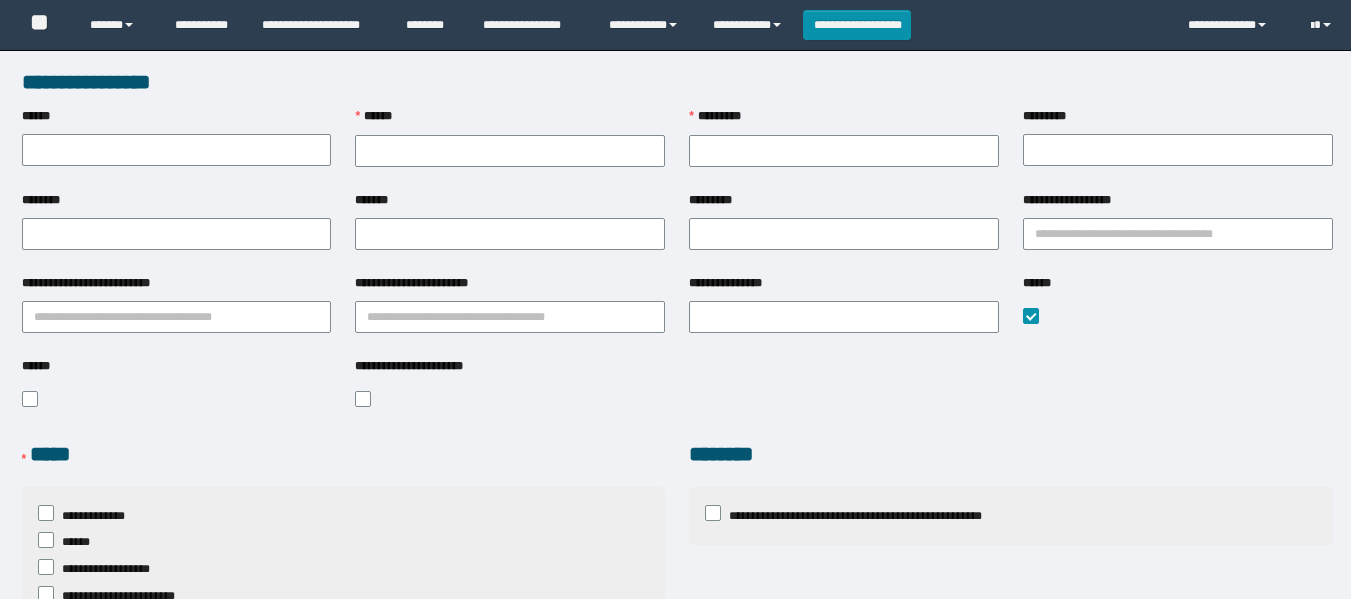 scroll, scrollTop: 0, scrollLeft: 0, axis: both 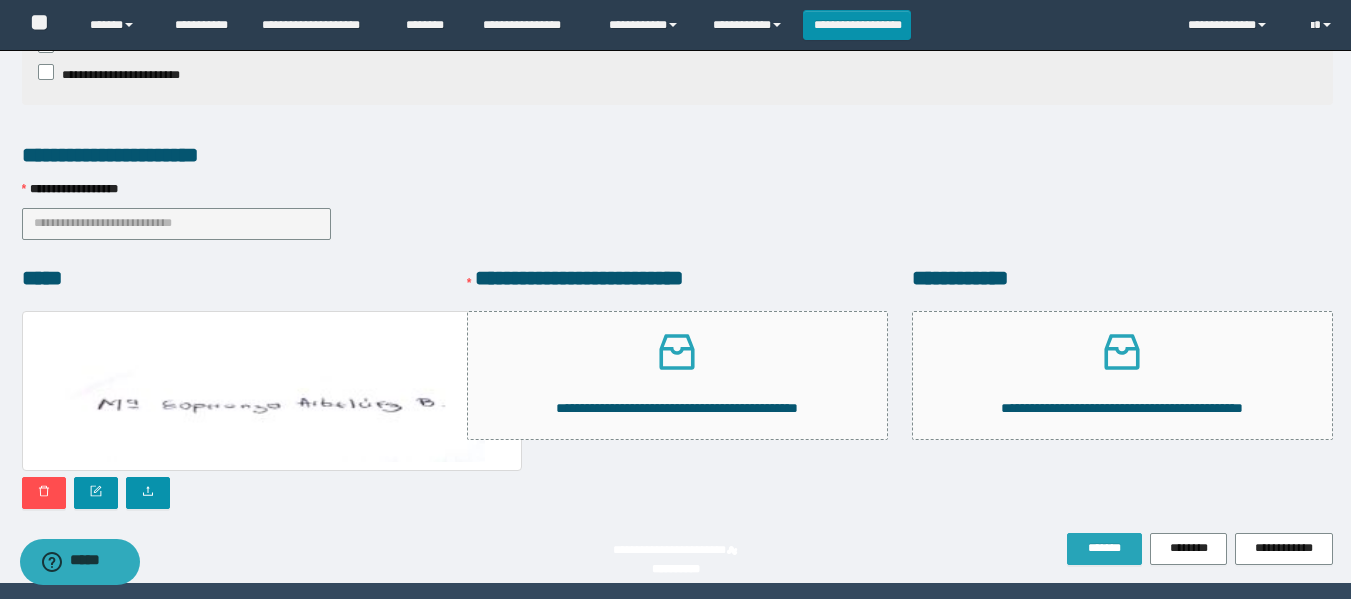 click on "*******" at bounding box center (1104, 548) 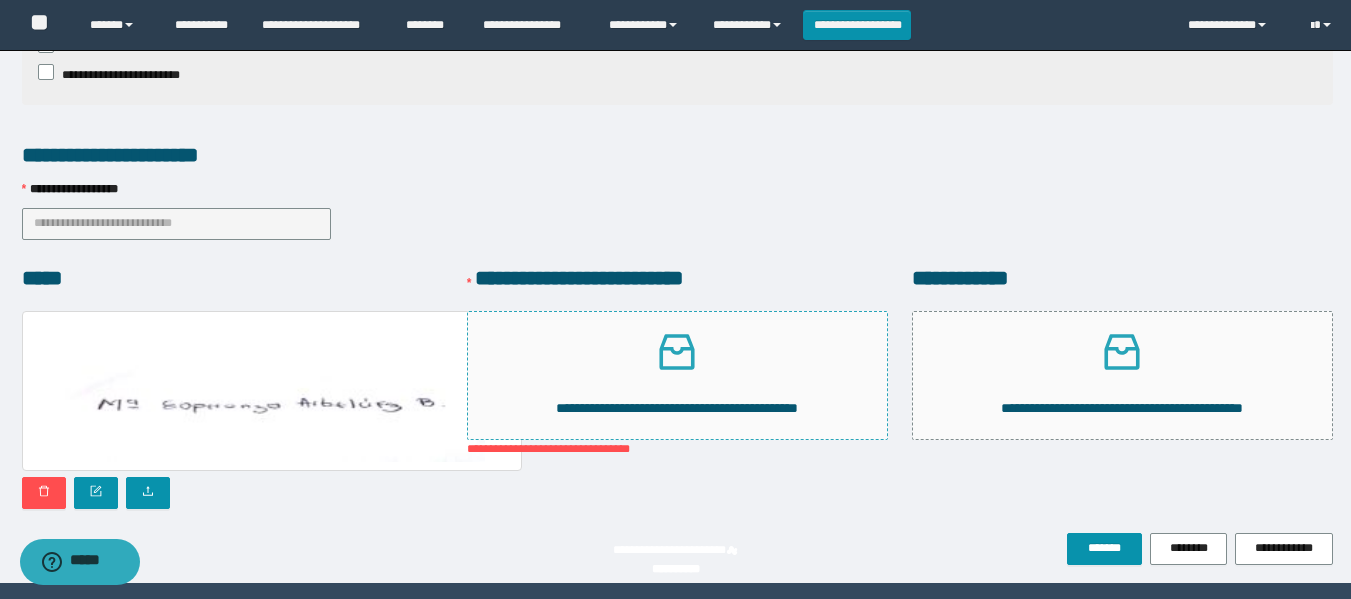 click on "**********" at bounding box center [677, 375] 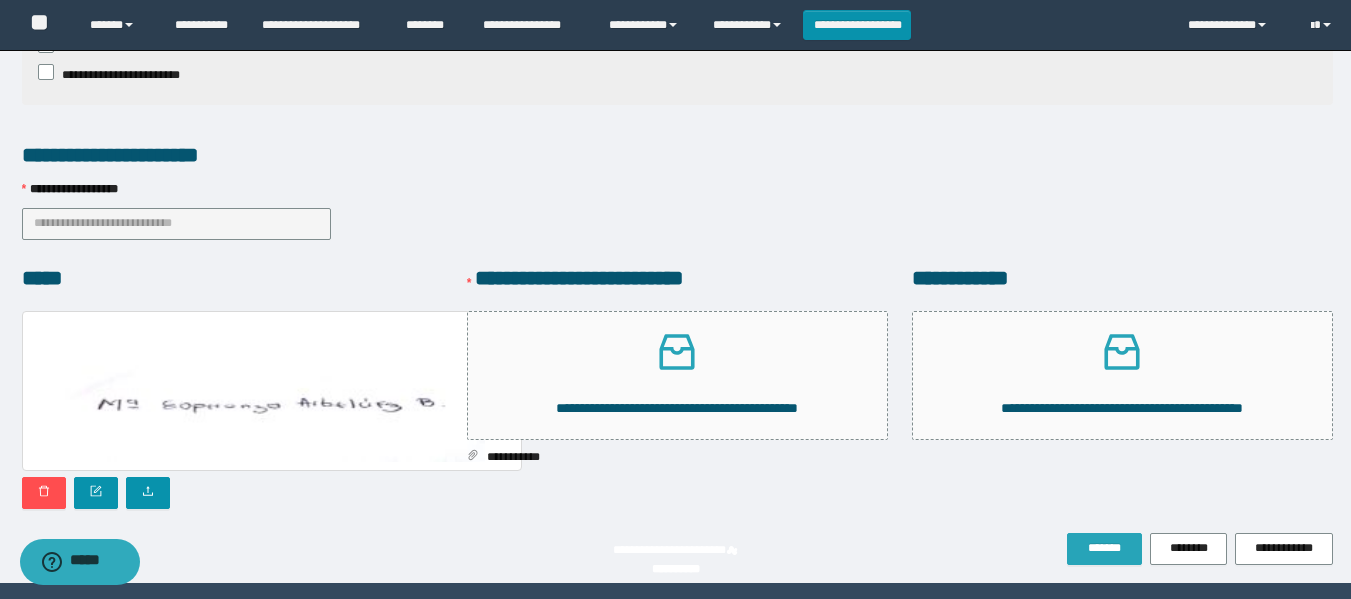 drag, startPoint x: 1087, startPoint y: 481, endPoint x: 1077, endPoint y: 469, distance: 15.6205 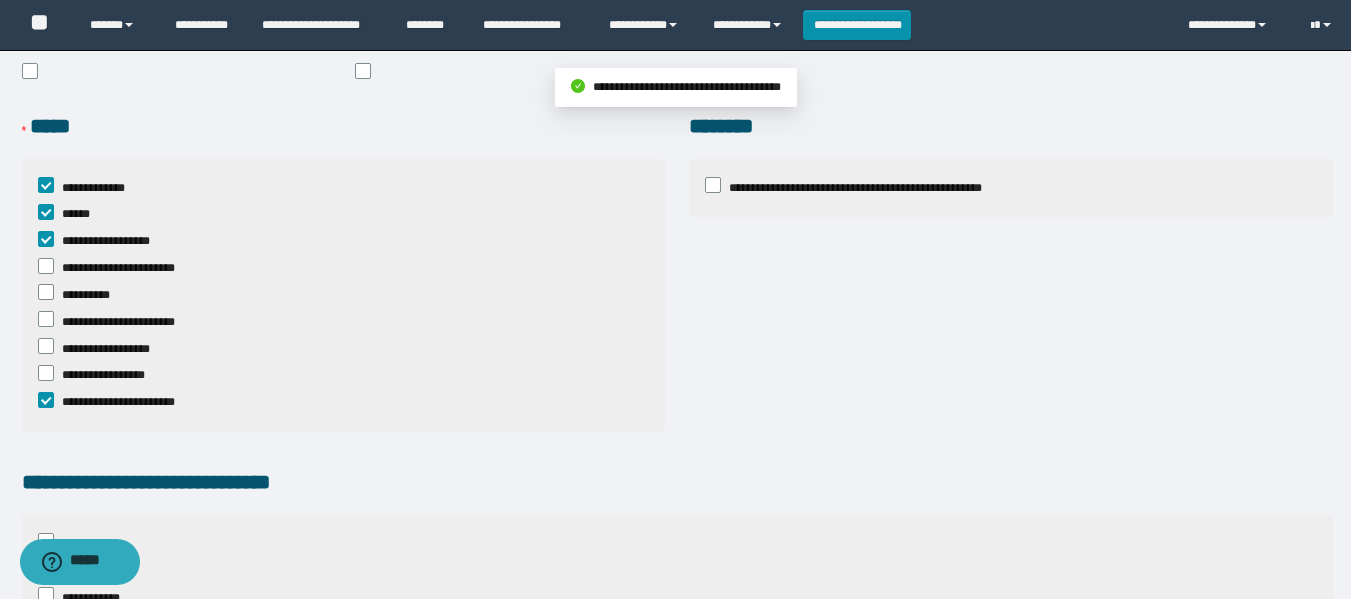 scroll, scrollTop: 0, scrollLeft: 0, axis: both 